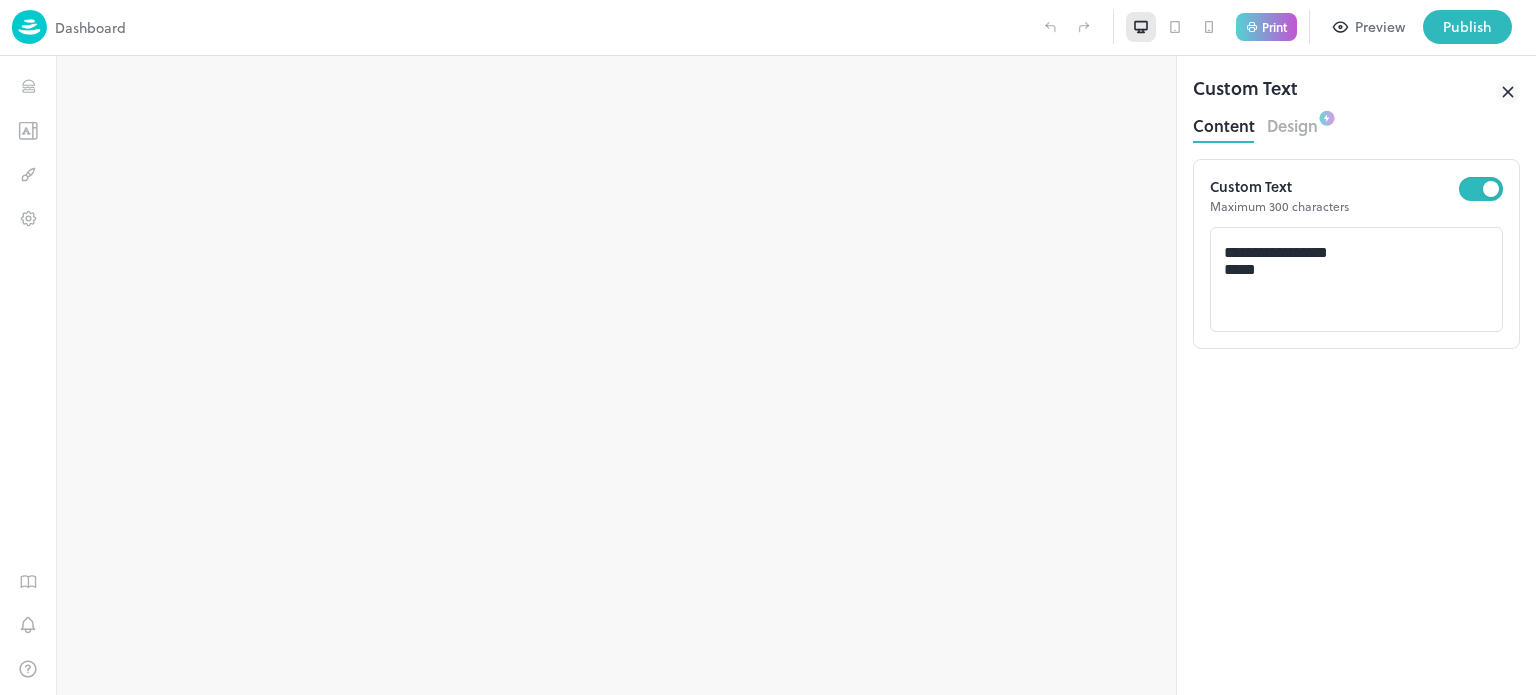 scroll, scrollTop: 0, scrollLeft: 0, axis: both 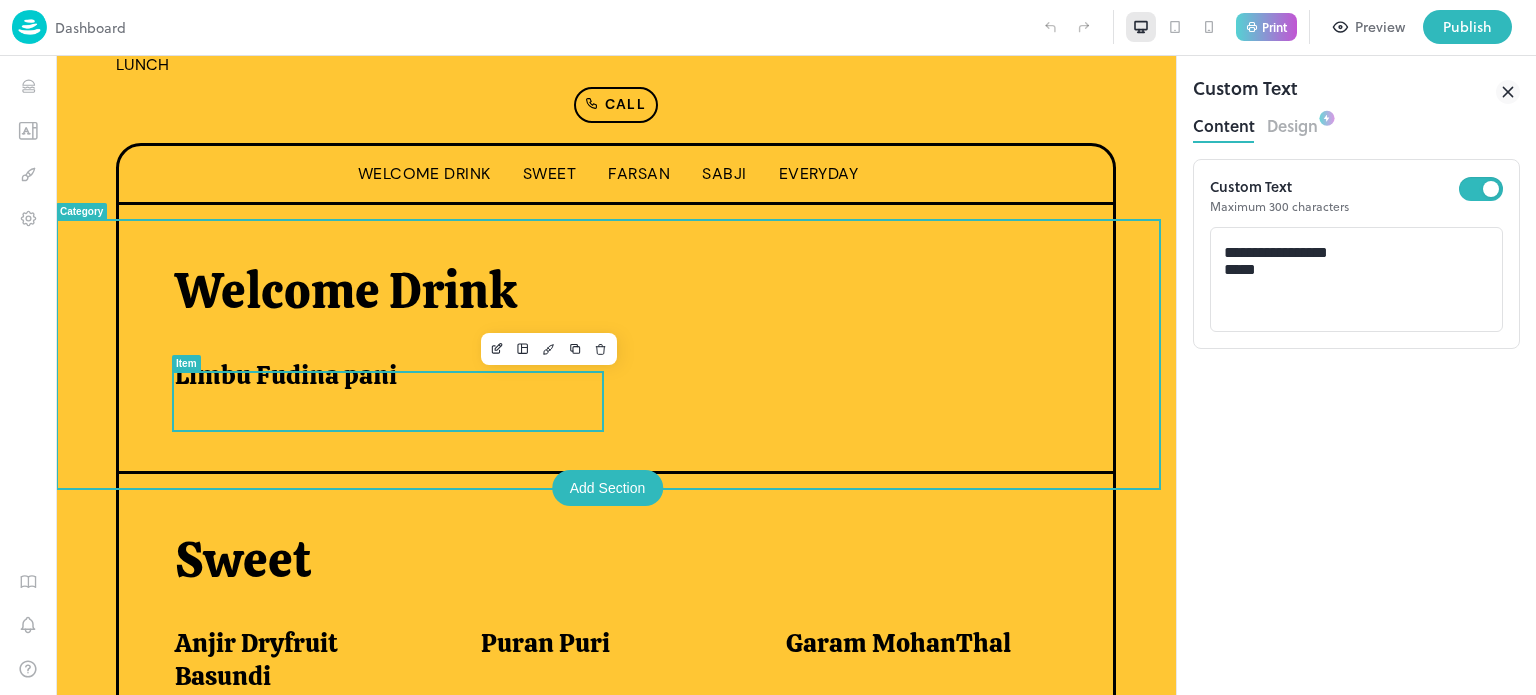click at bounding box center (388, 431) 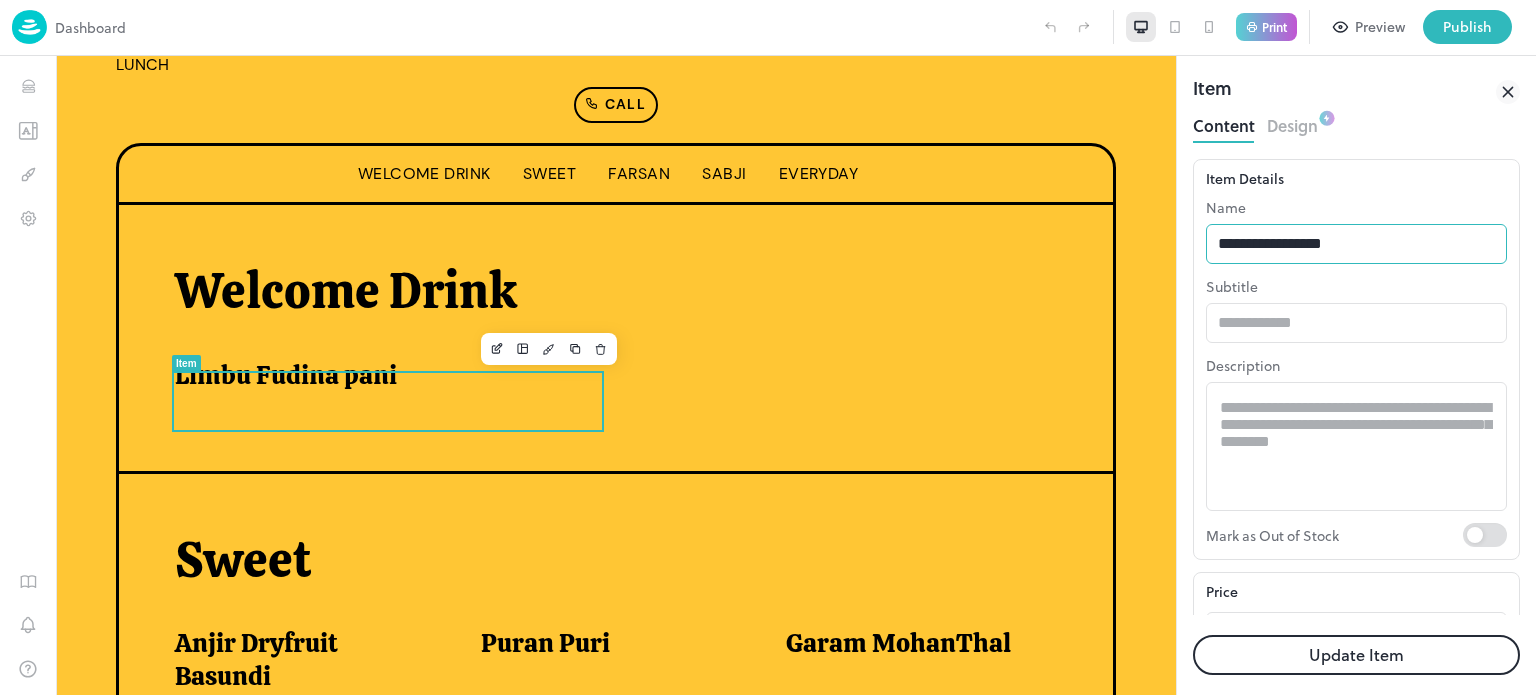 click on "**********" at bounding box center [1356, 244] 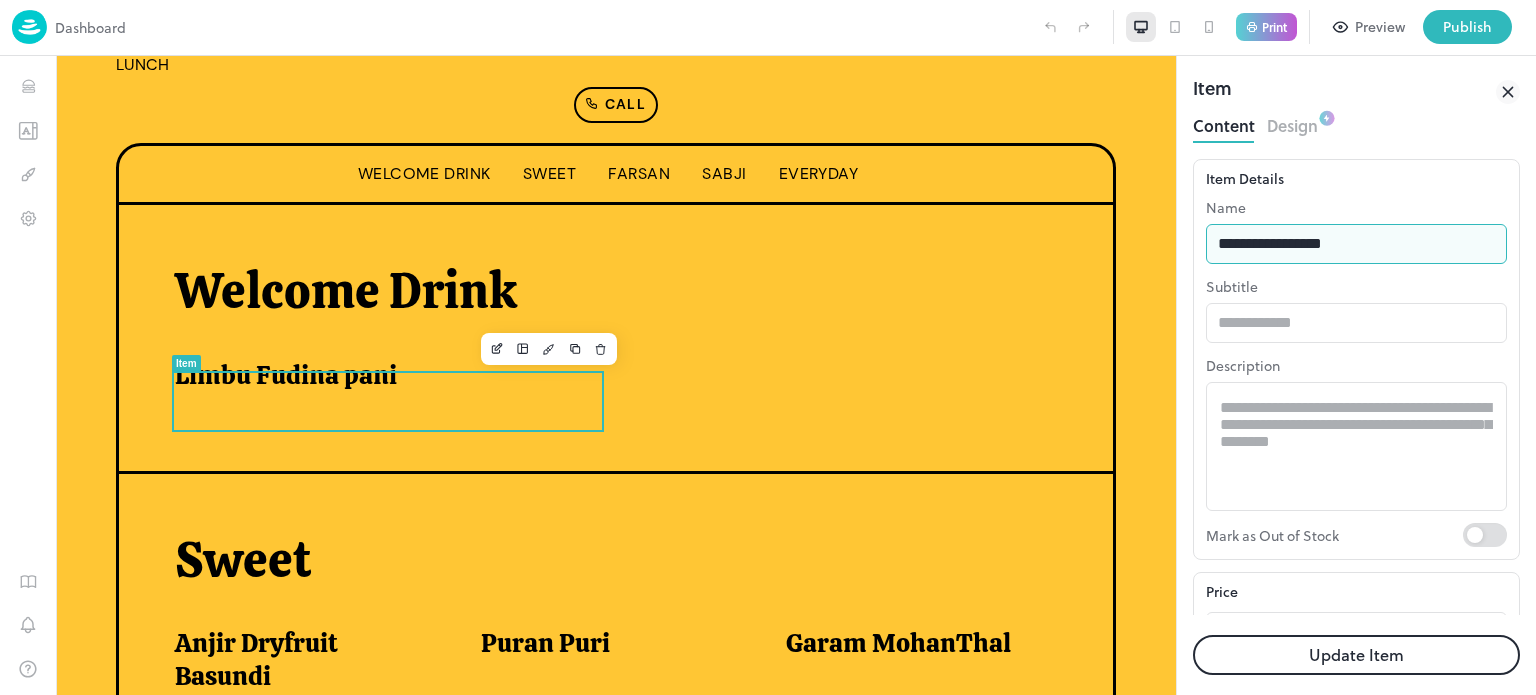 click on "**********" at bounding box center [1356, 244] 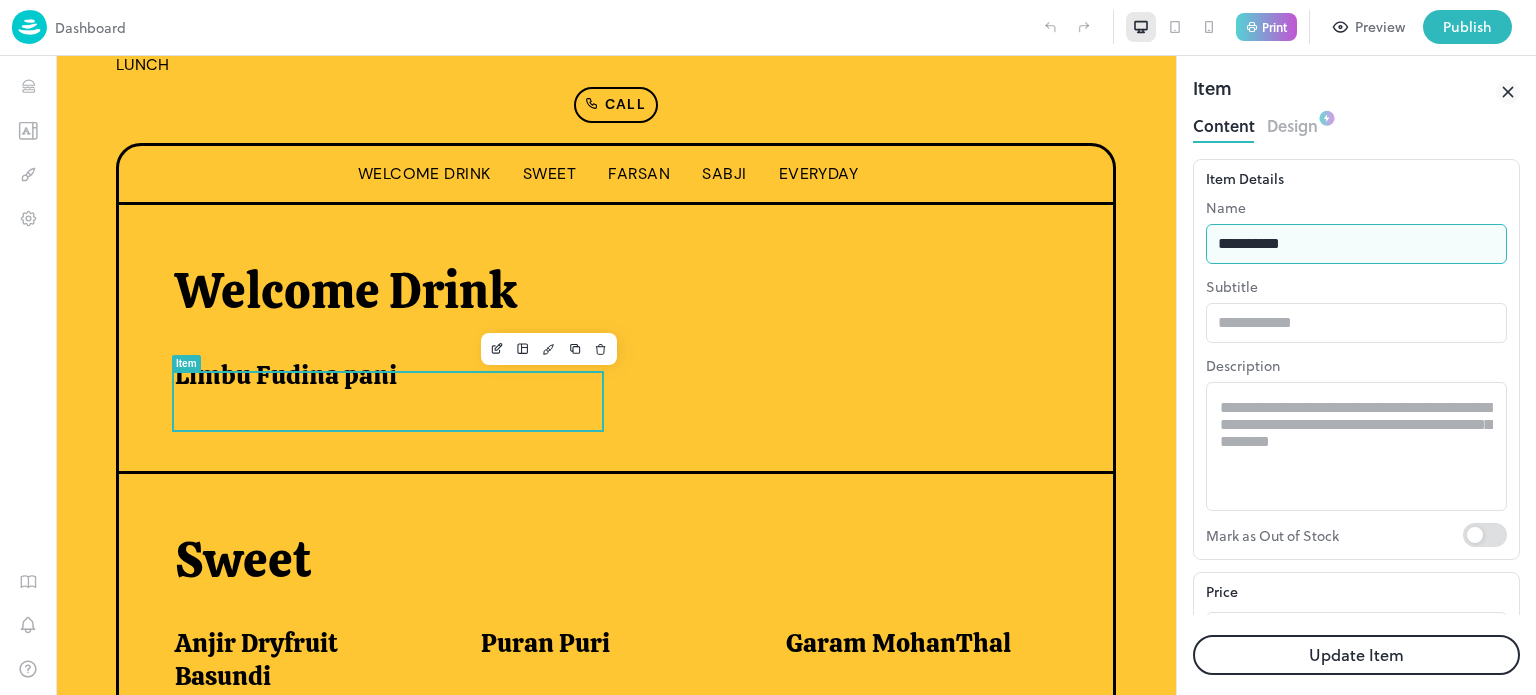 type on "**********" 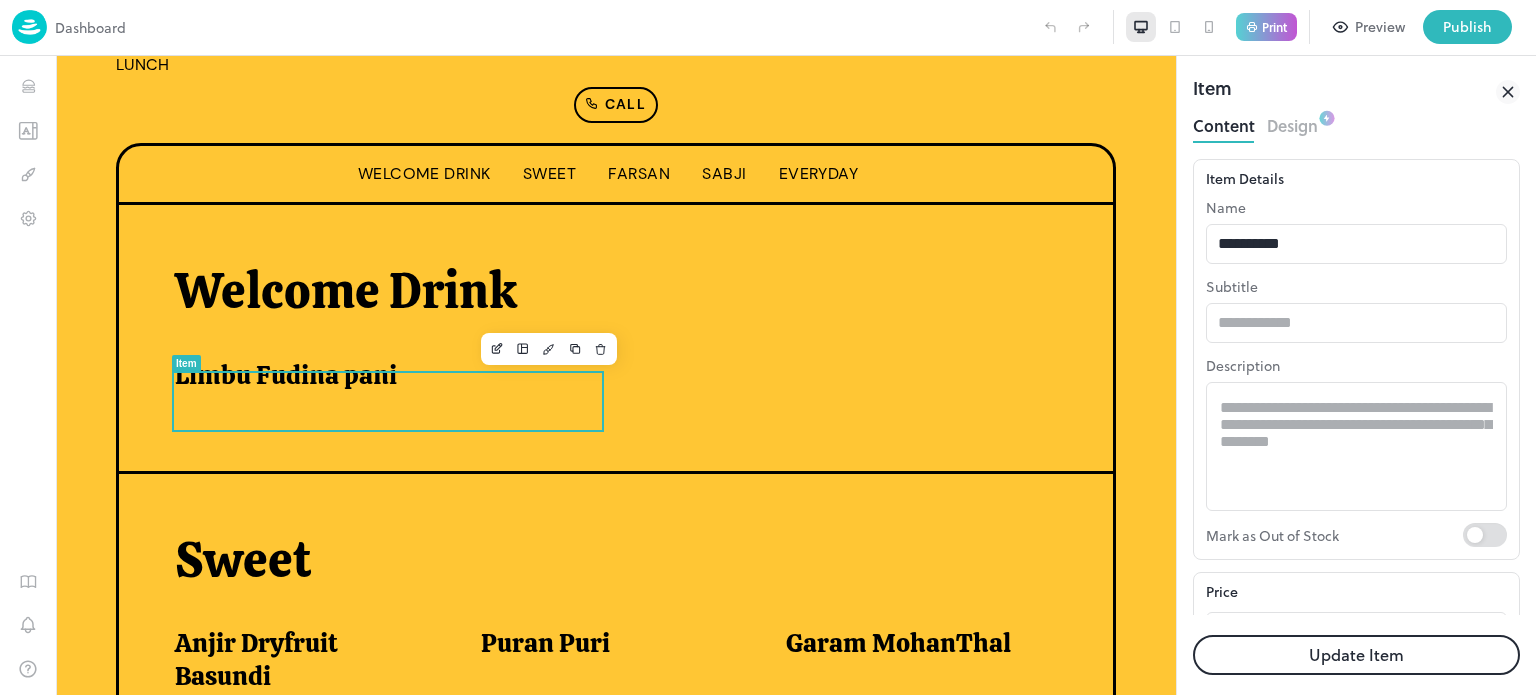 click on "Update Item" at bounding box center (1356, 655) 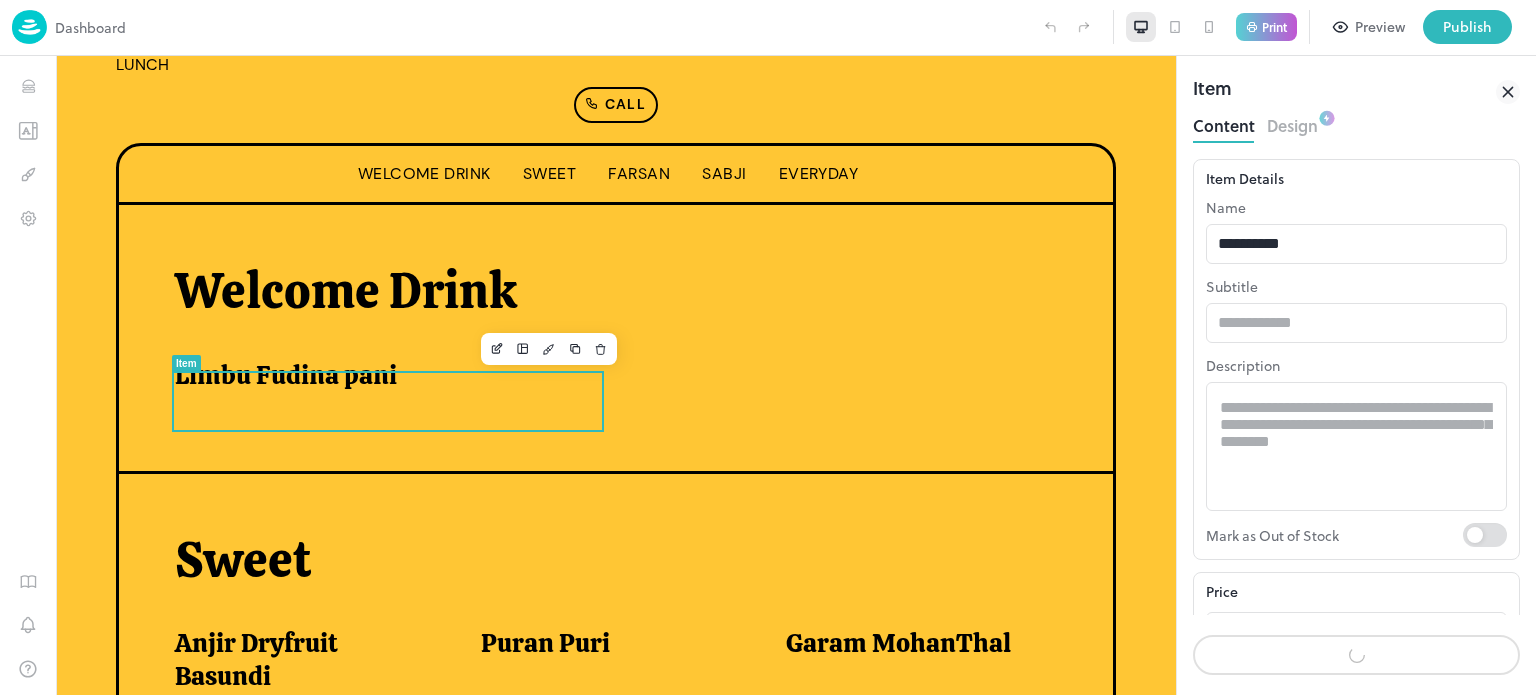 click on "Update Item" at bounding box center (1356, 655) 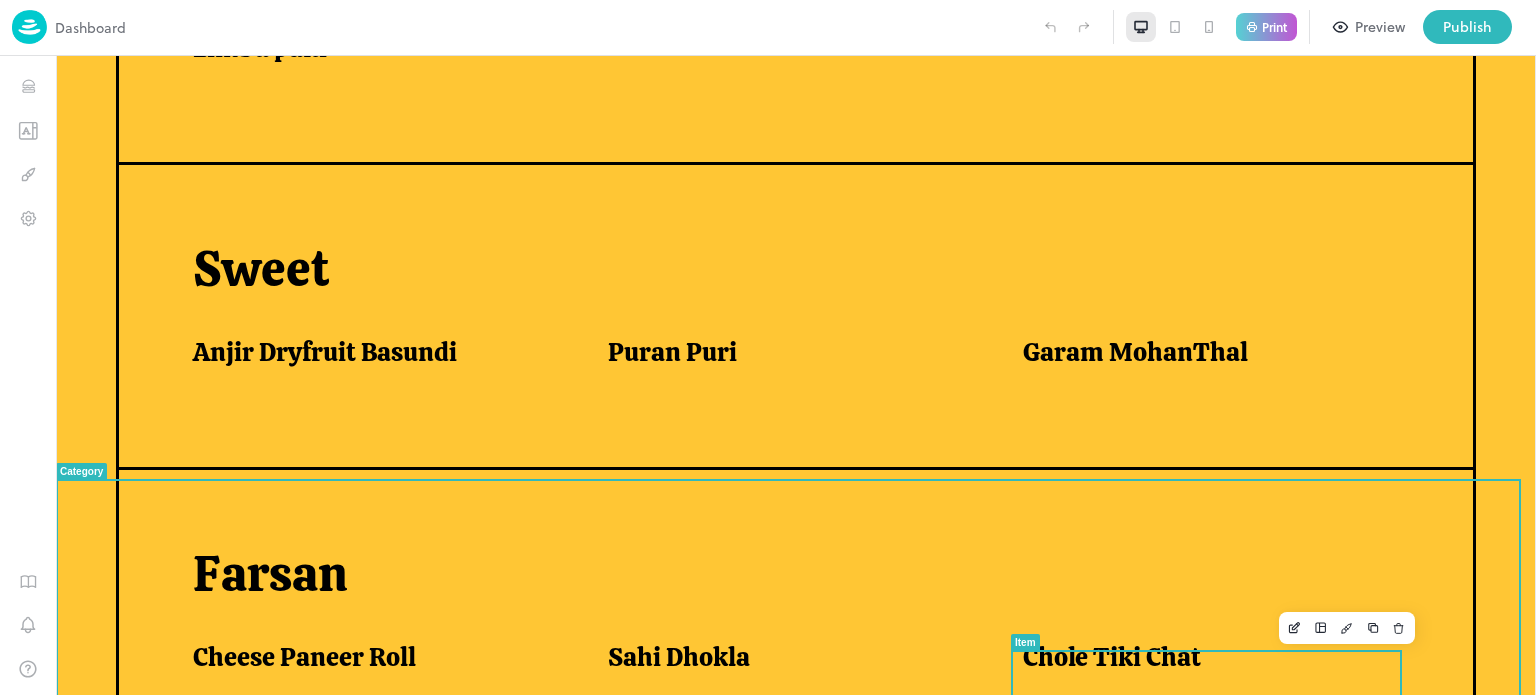 scroll, scrollTop: 744, scrollLeft: 0, axis: vertical 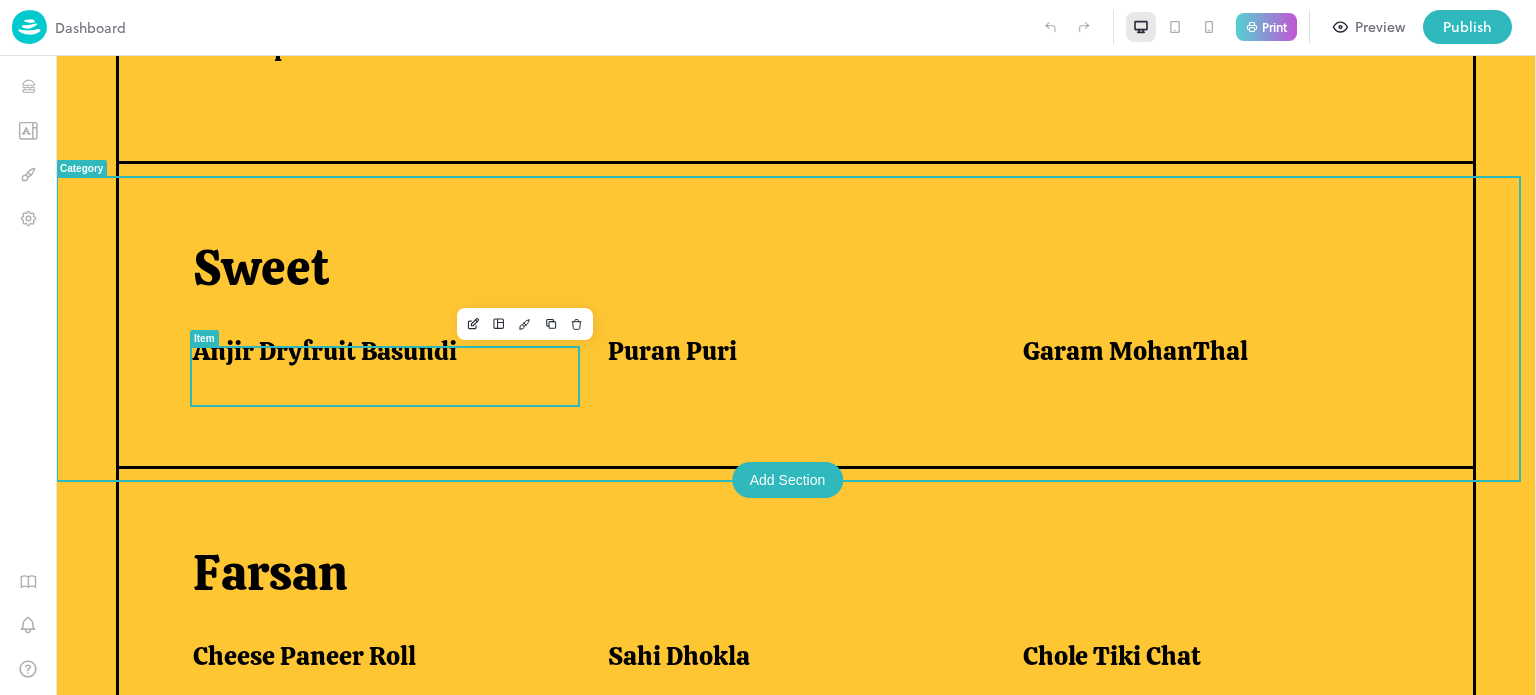 click on "Anjir Dryfruit Basundi" at bounding box center [376, 356] 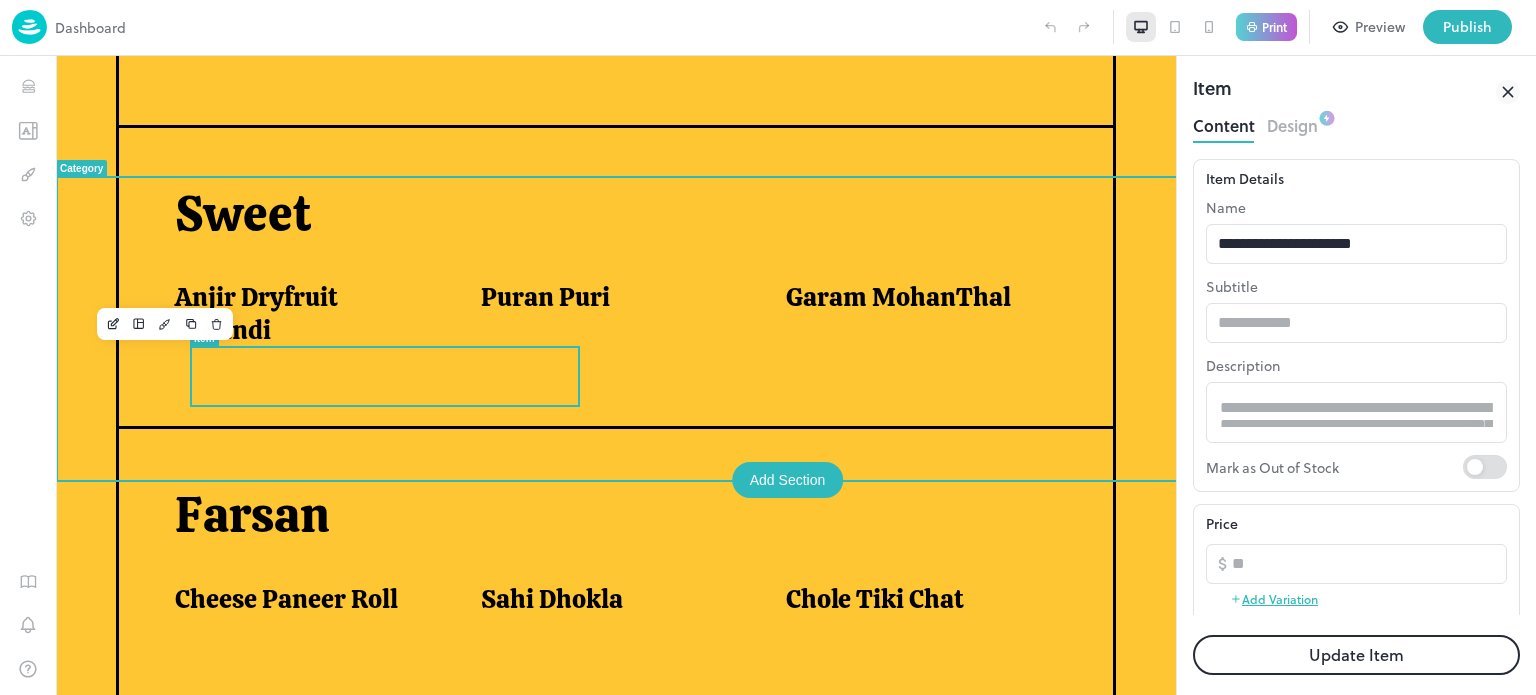 scroll, scrollTop: 725, scrollLeft: 0, axis: vertical 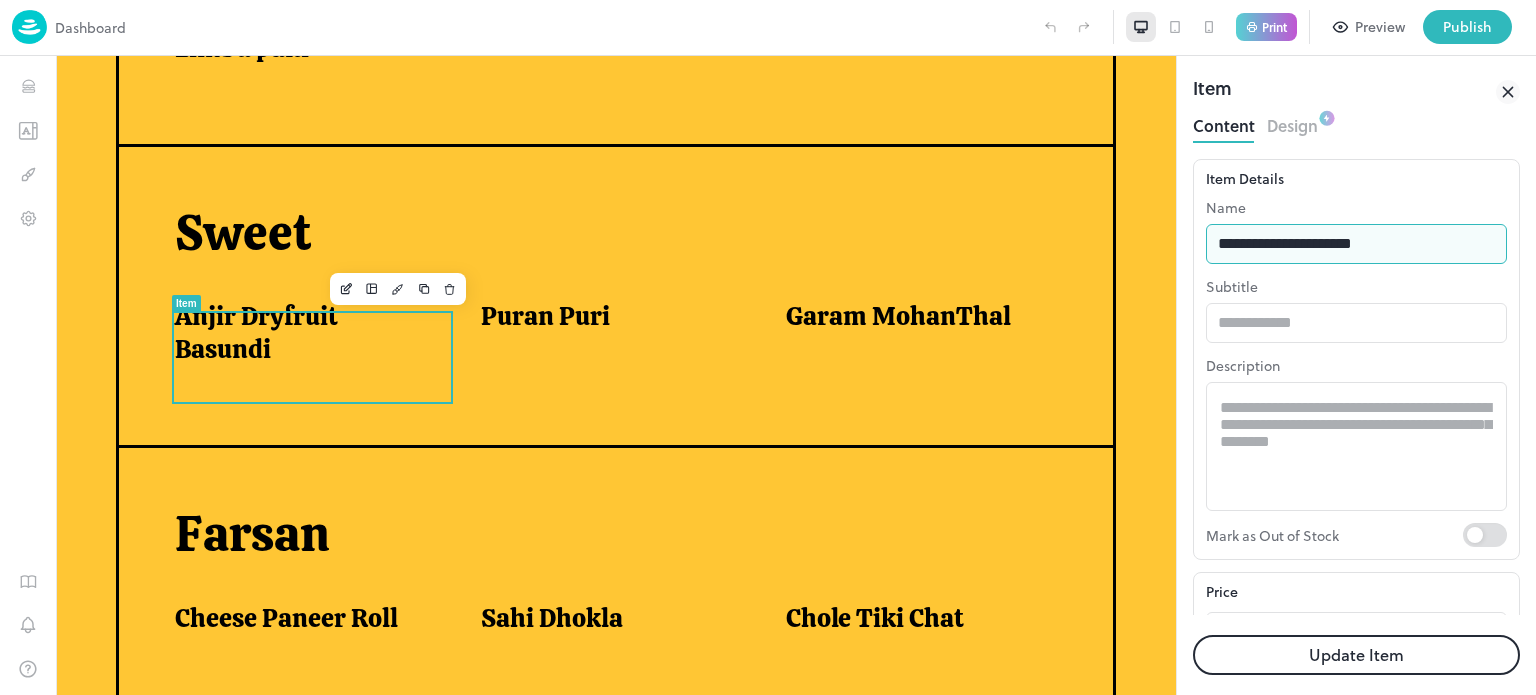 click on "**********" at bounding box center (1356, 244) 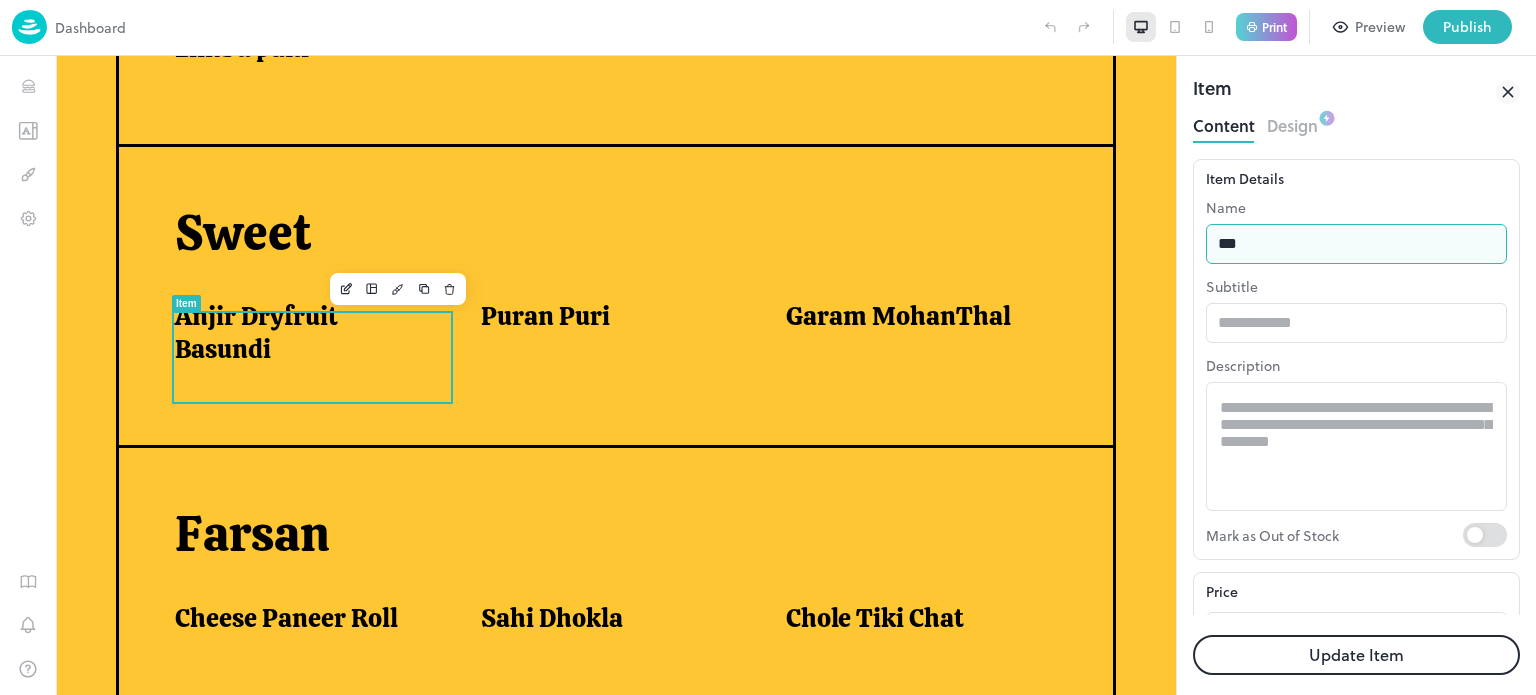 type on "**********" 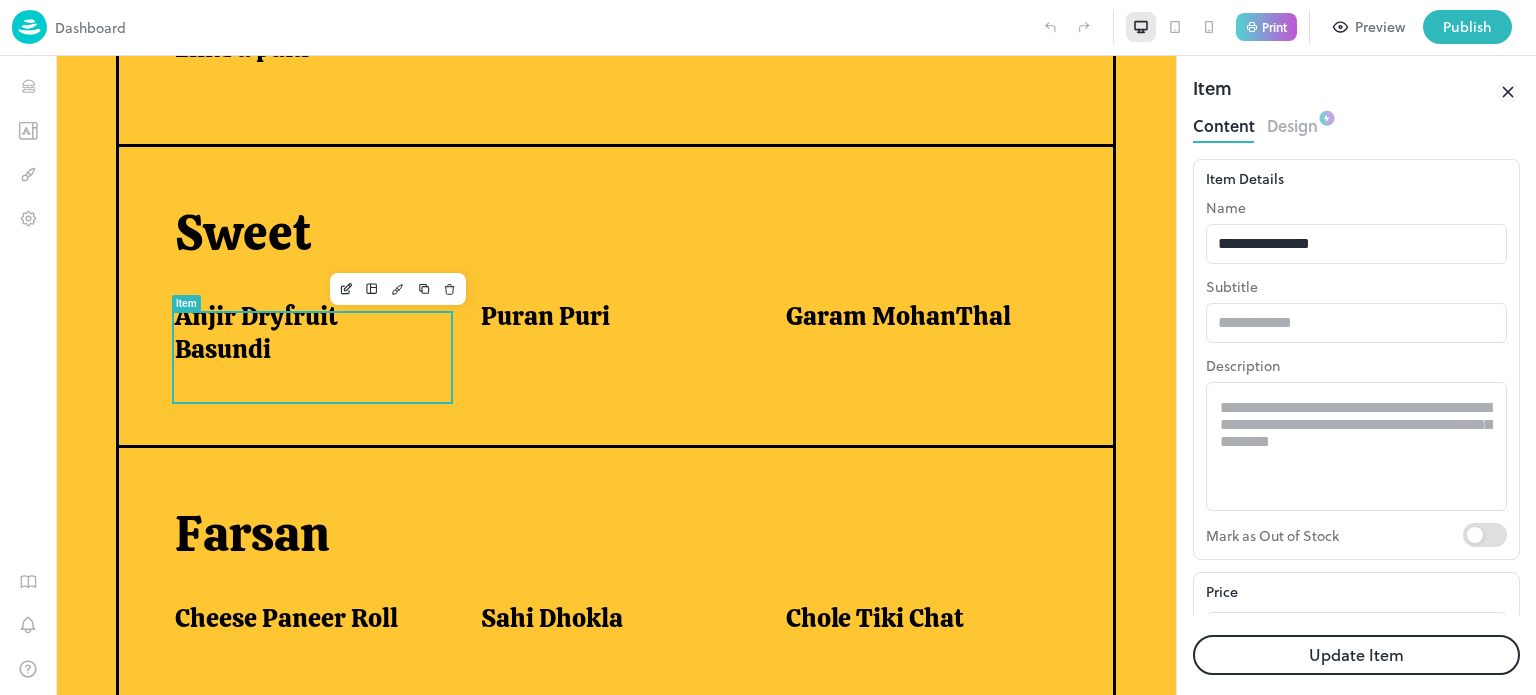 click on "Update Item" at bounding box center [1356, 655] 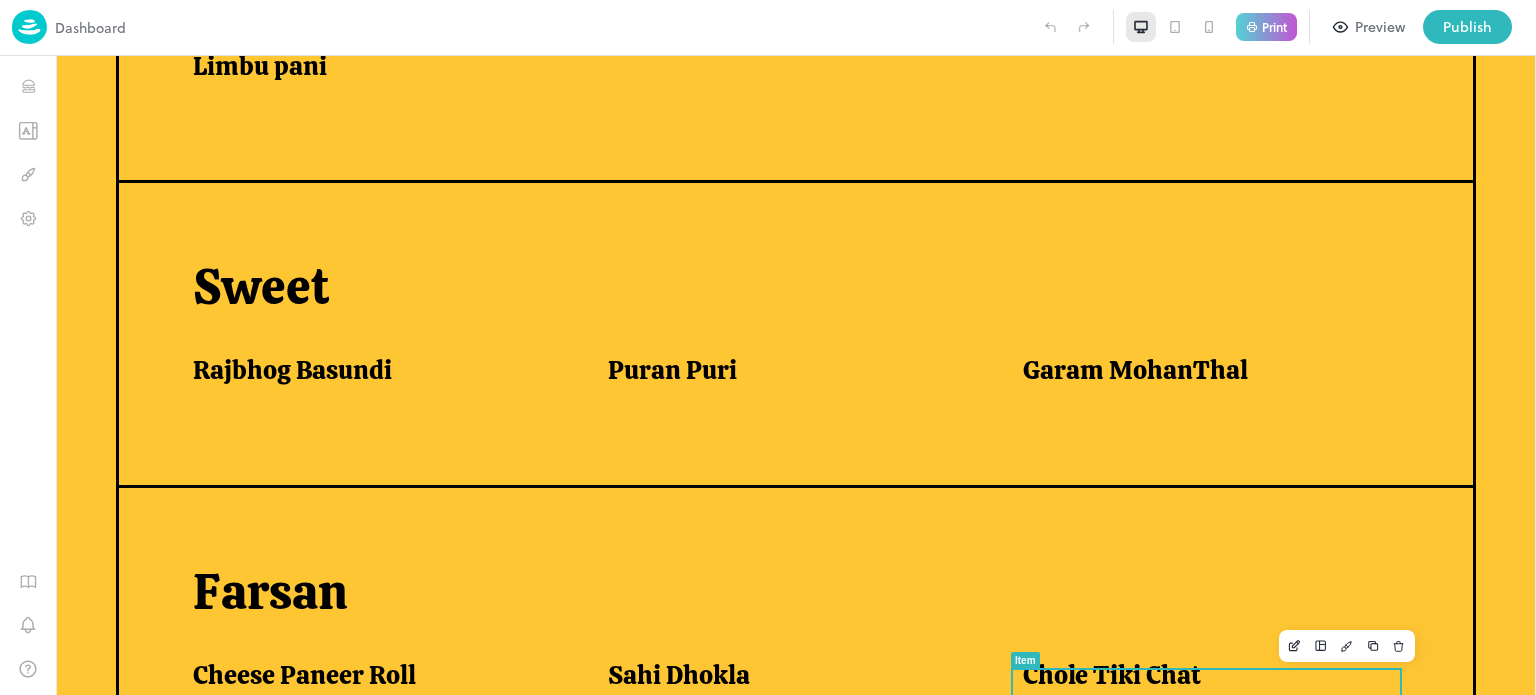scroll, scrollTop: 744, scrollLeft: 0, axis: vertical 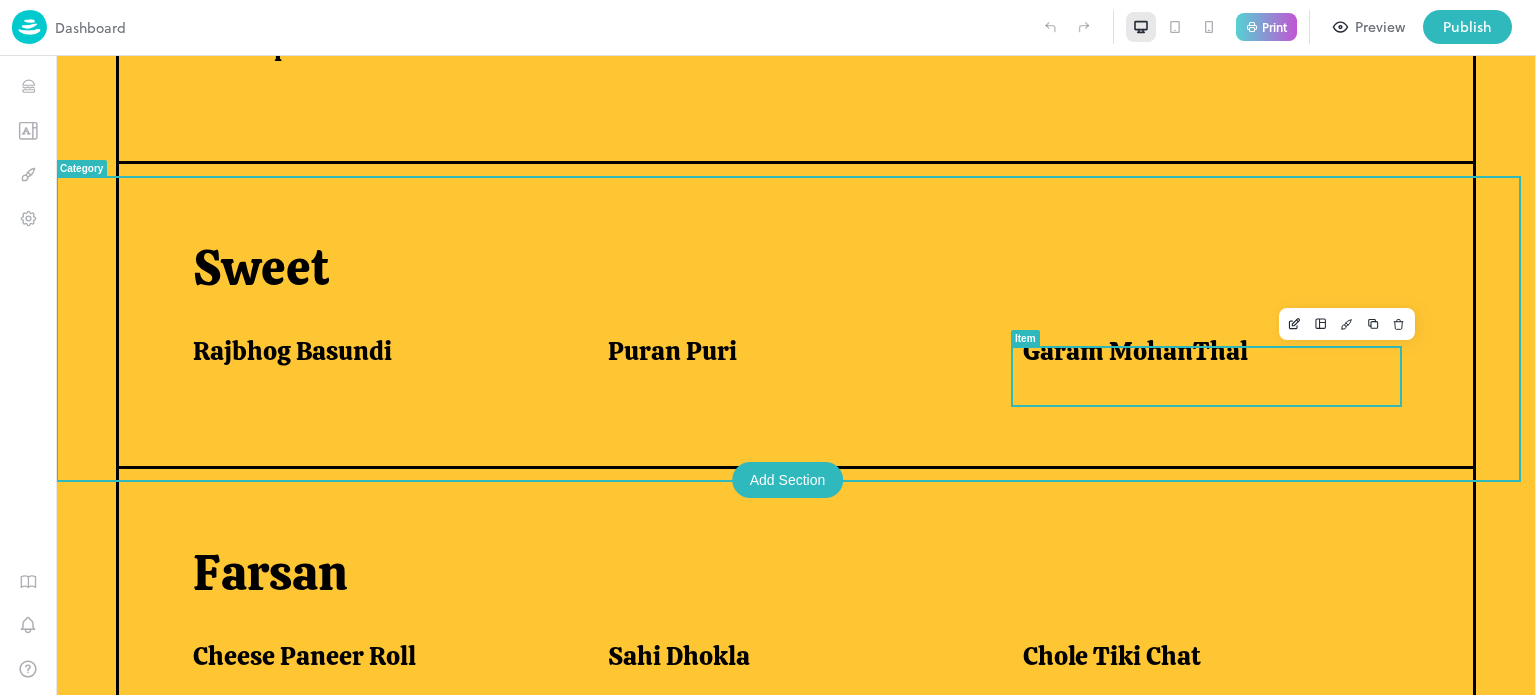 click on "Garam MohanThal" at bounding box center [1135, 351] 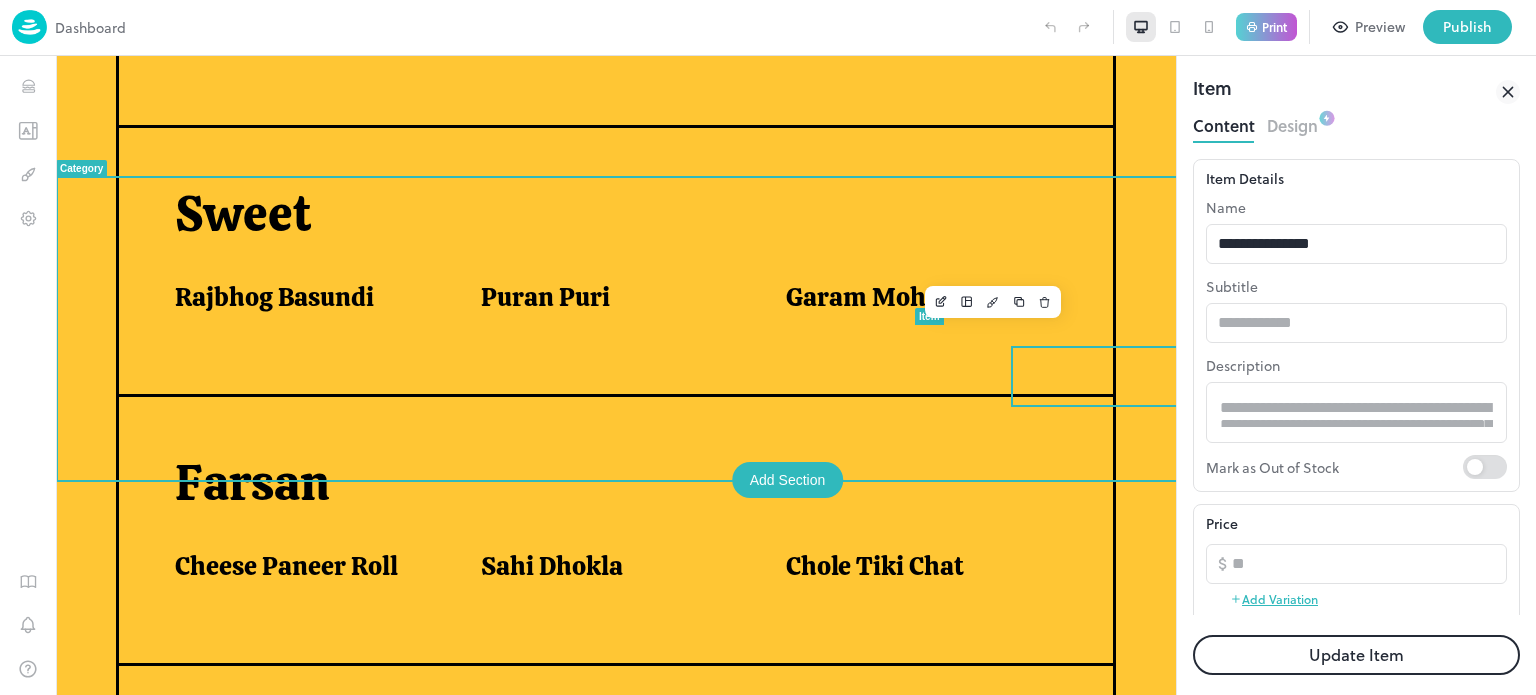 scroll, scrollTop: 726, scrollLeft: 0, axis: vertical 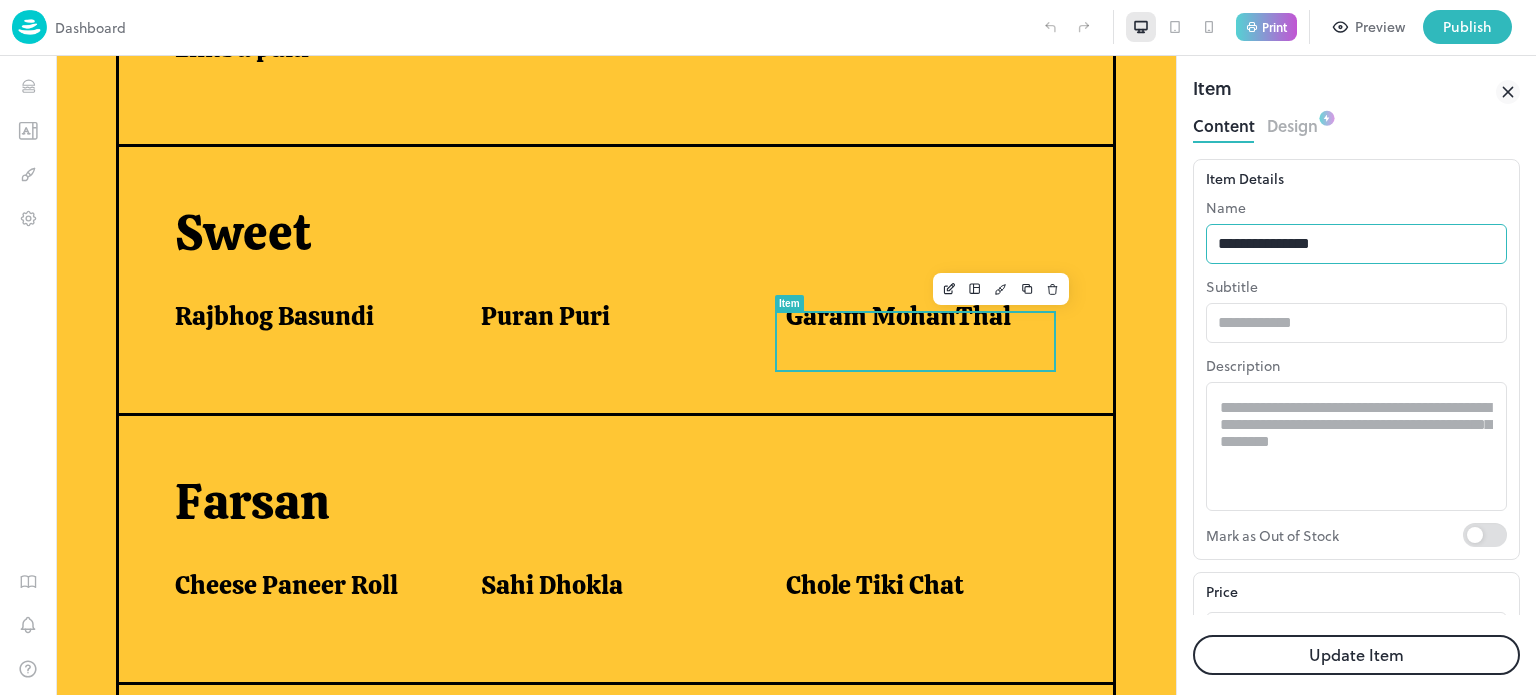 click on "**********" at bounding box center [1356, 244] 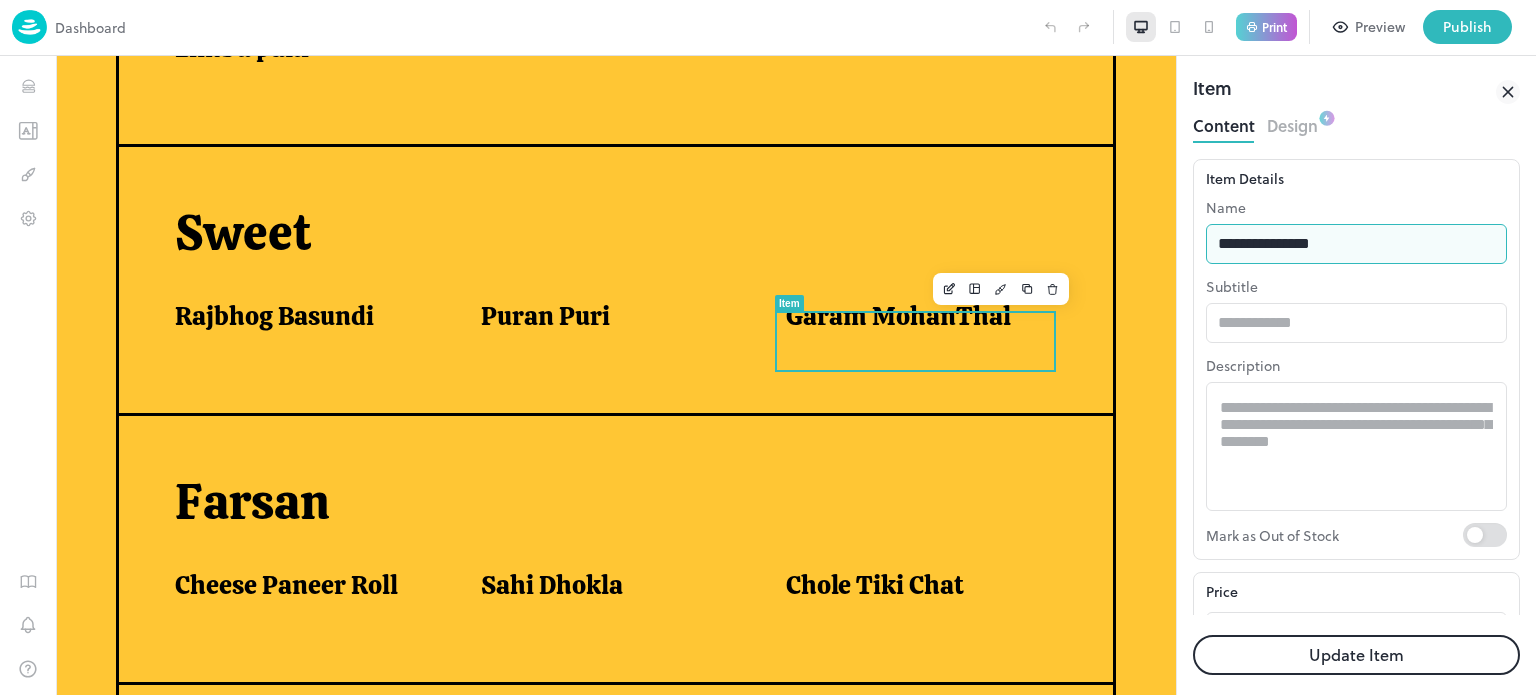 click on "**********" at bounding box center [1356, 244] 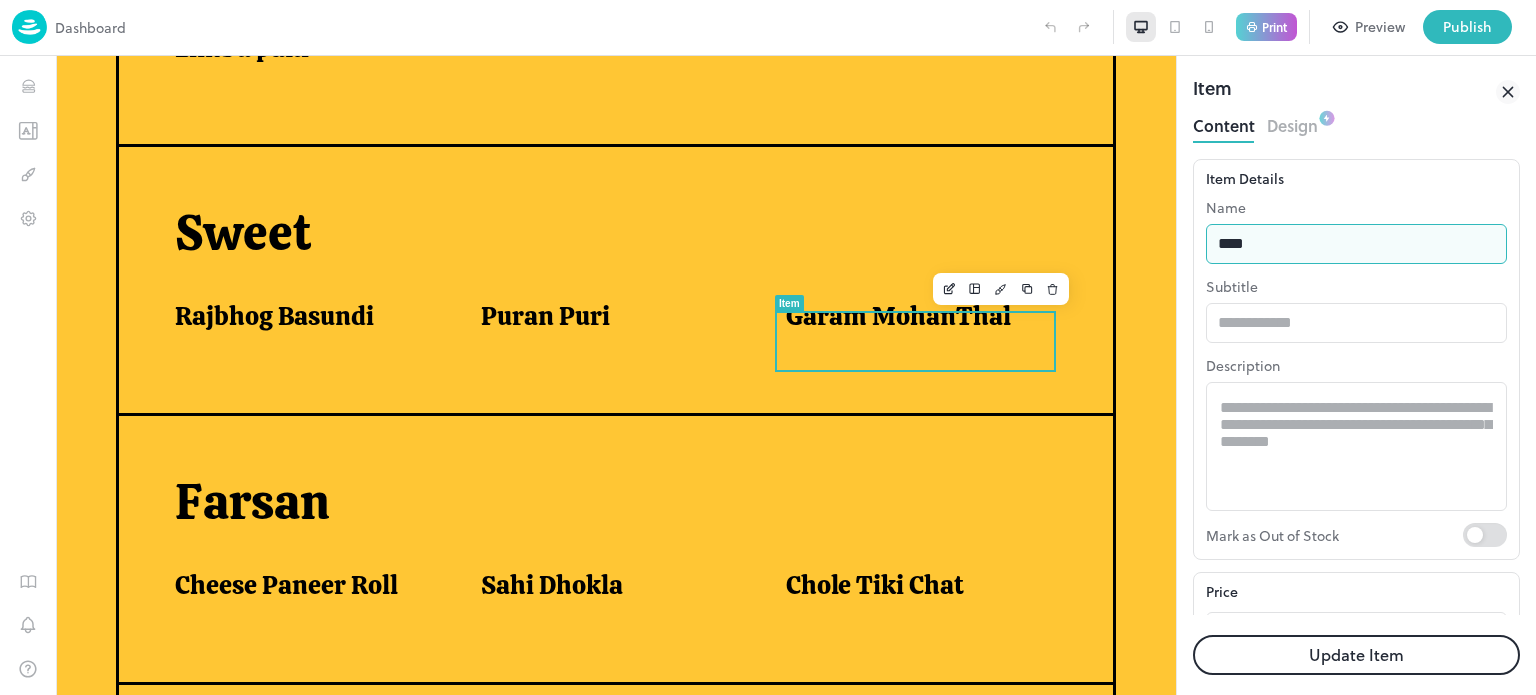 type on "**********" 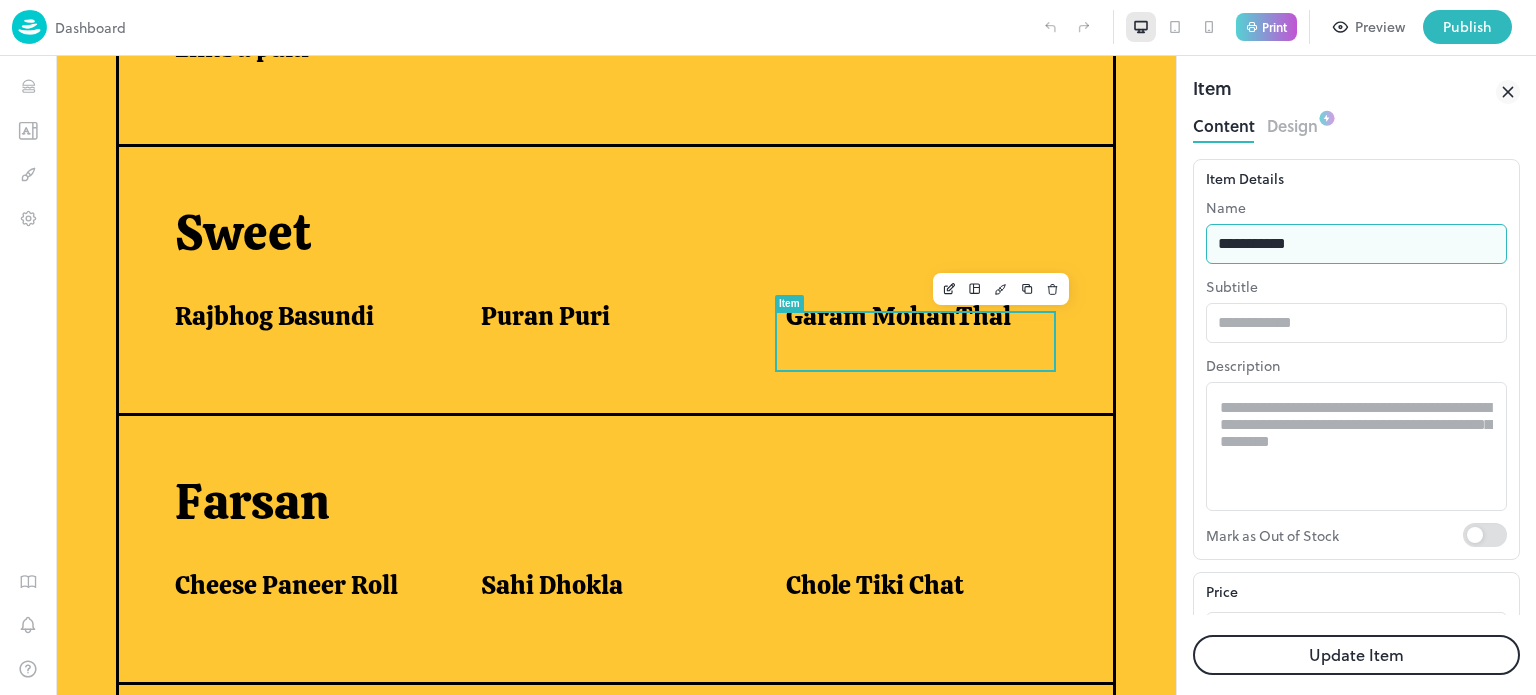 click on "Update Item" at bounding box center (1356, 655) 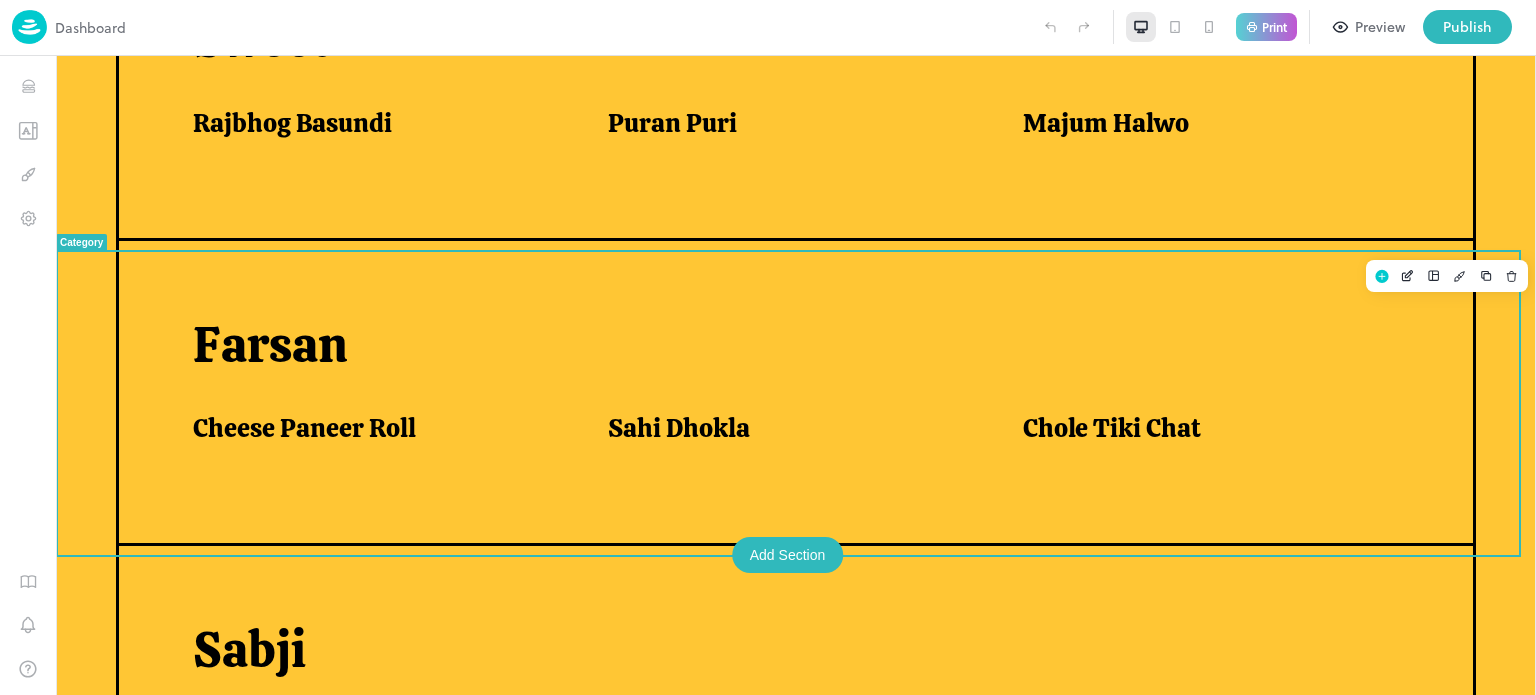 scroll, scrollTop: 996, scrollLeft: 0, axis: vertical 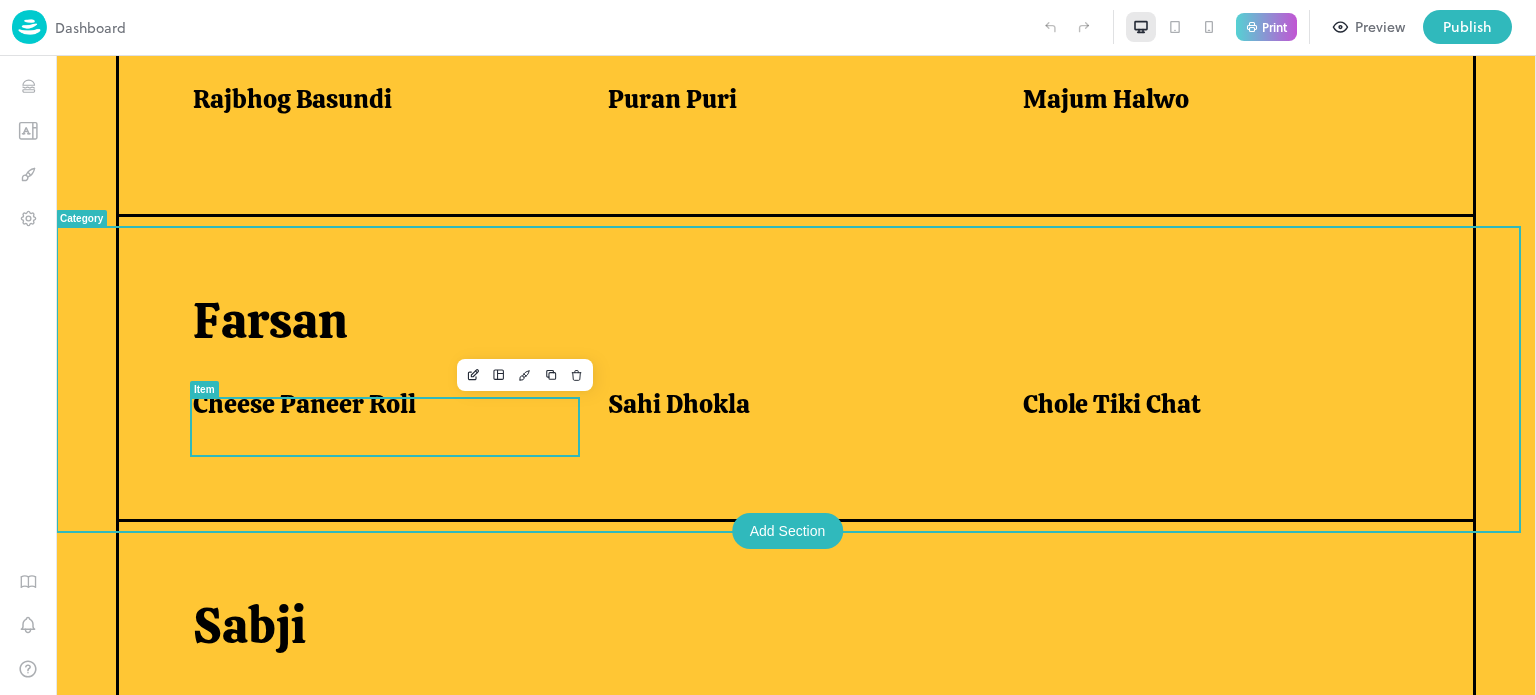 click on "Cheese Paneer Roll" at bounding box center [304, 404] 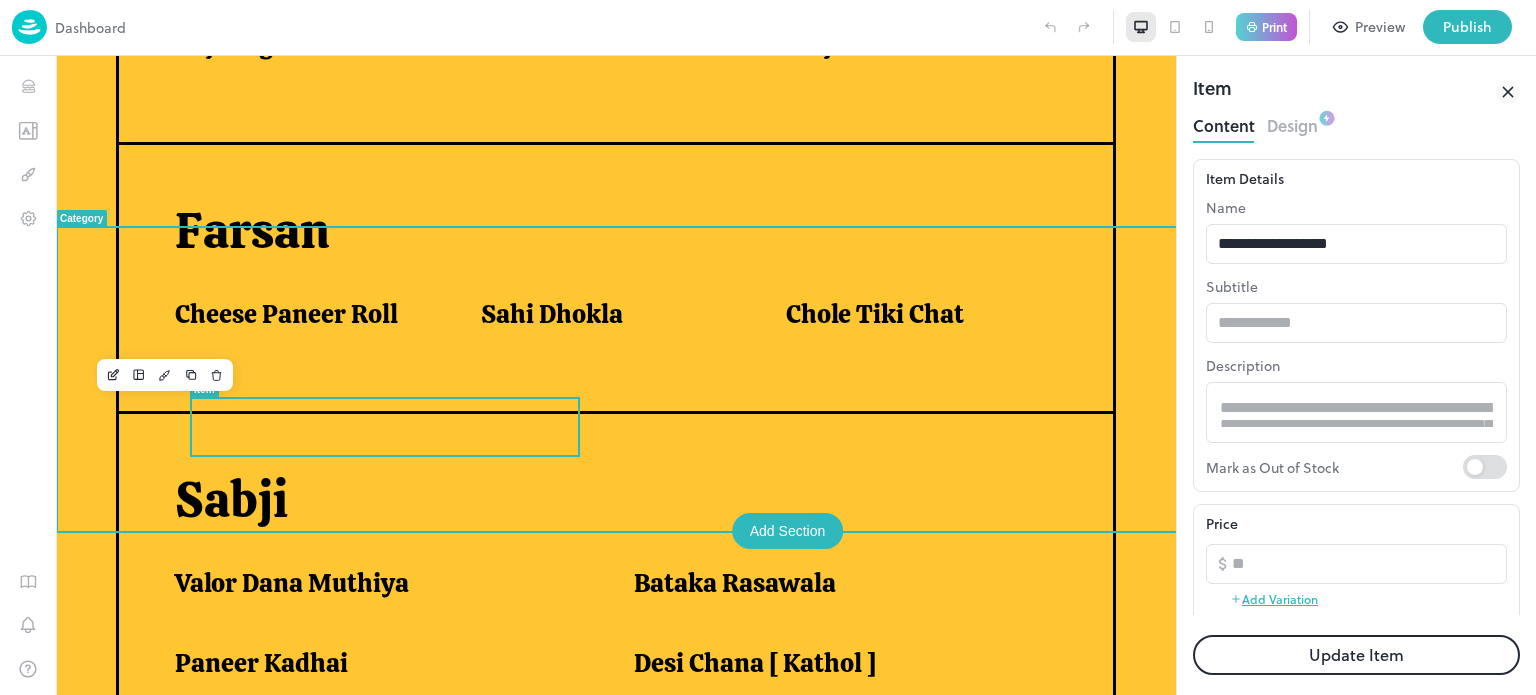 scroll, scrollTop: 941, scrollLeft: 0, axis: vertical 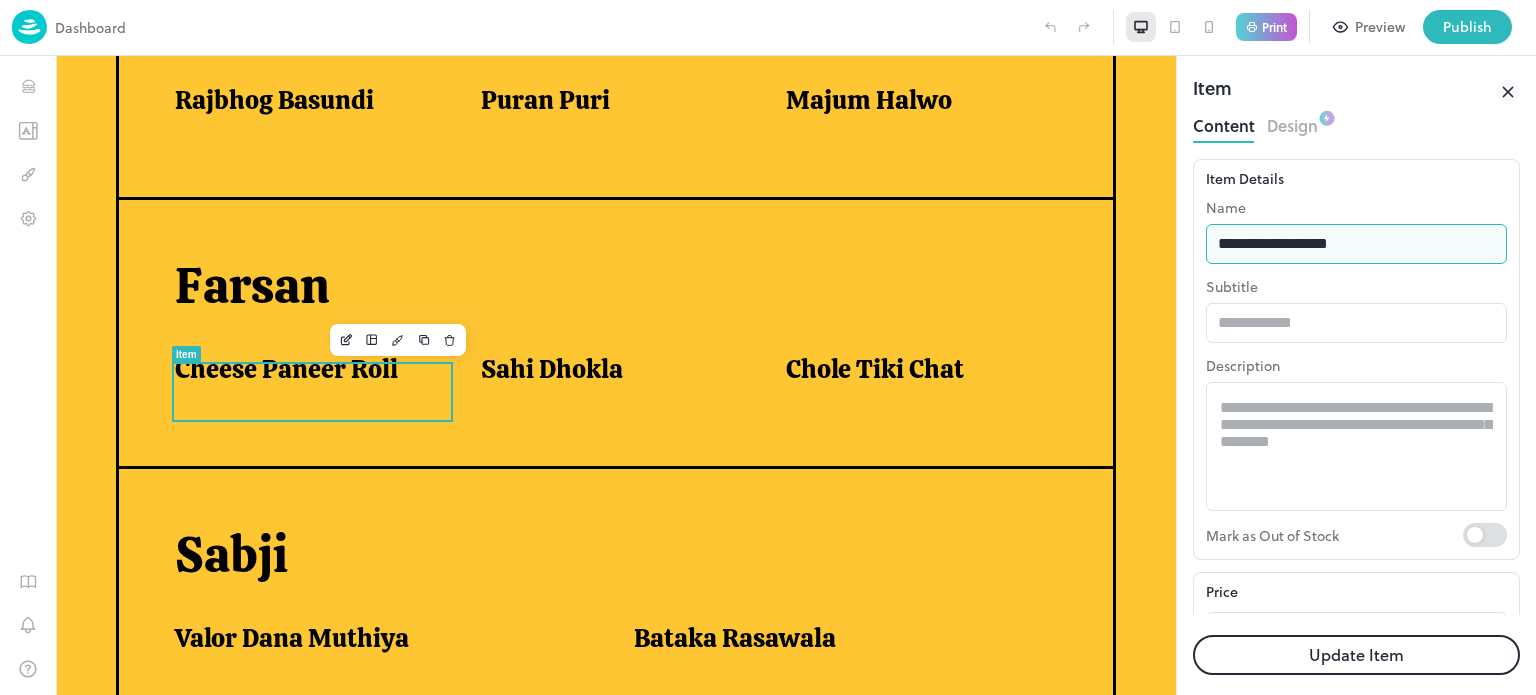 click on "**********" at bounding box center [1356, 244] 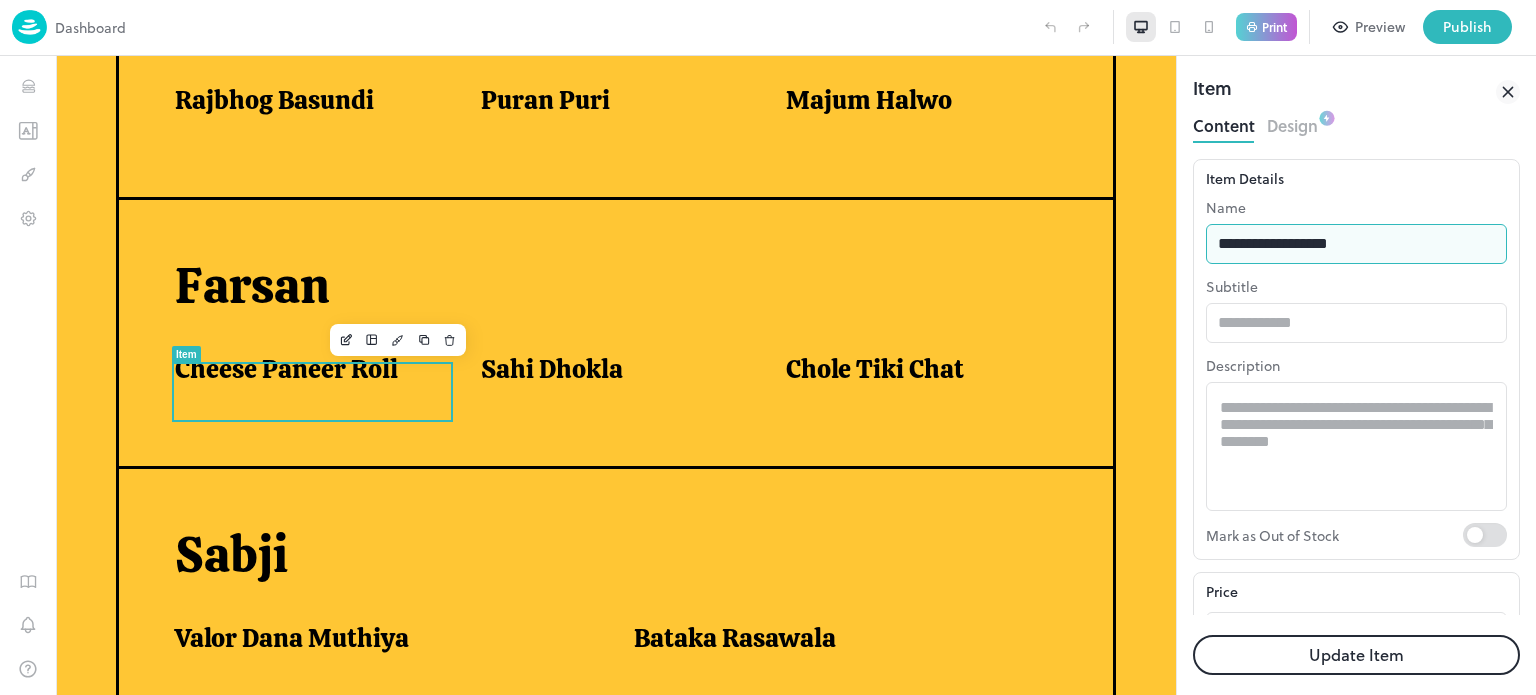 click on "**********" at bounding box center (1356, 244) 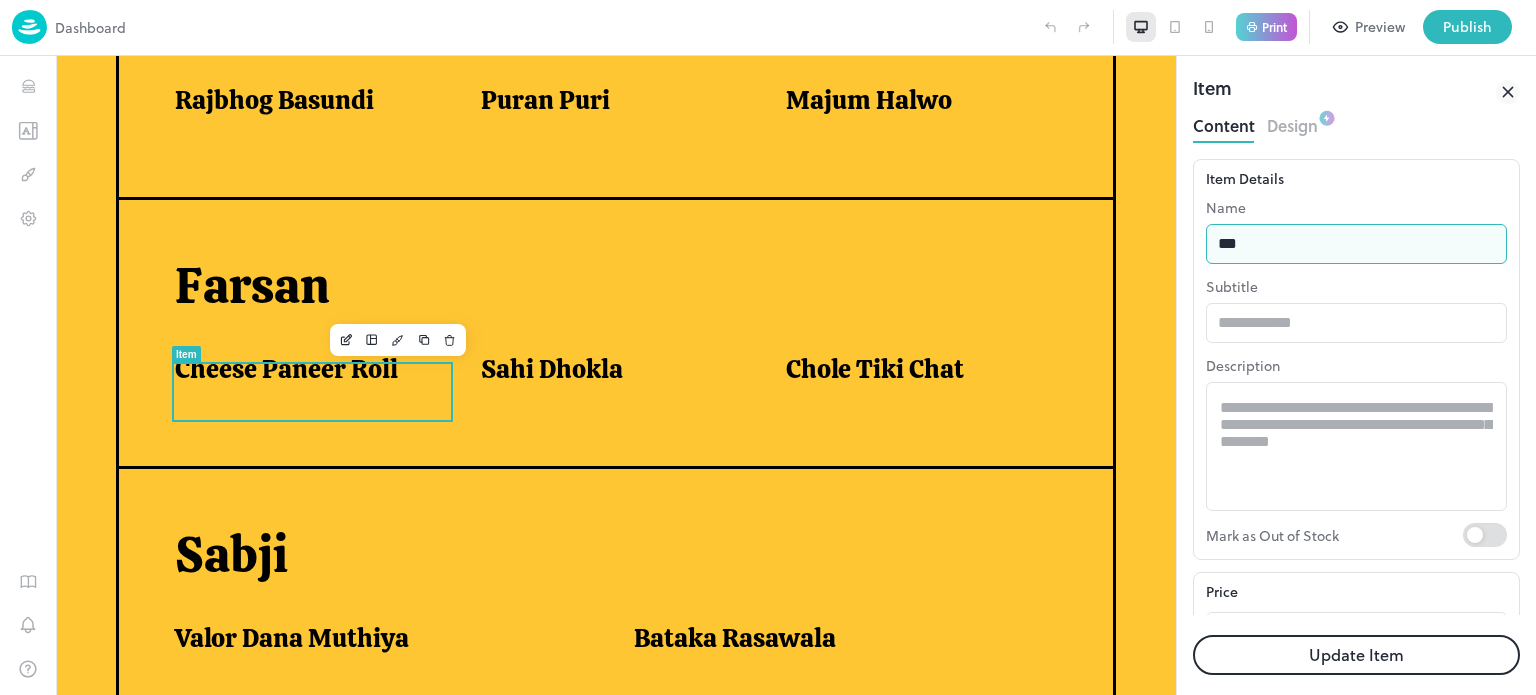 type on "**********" 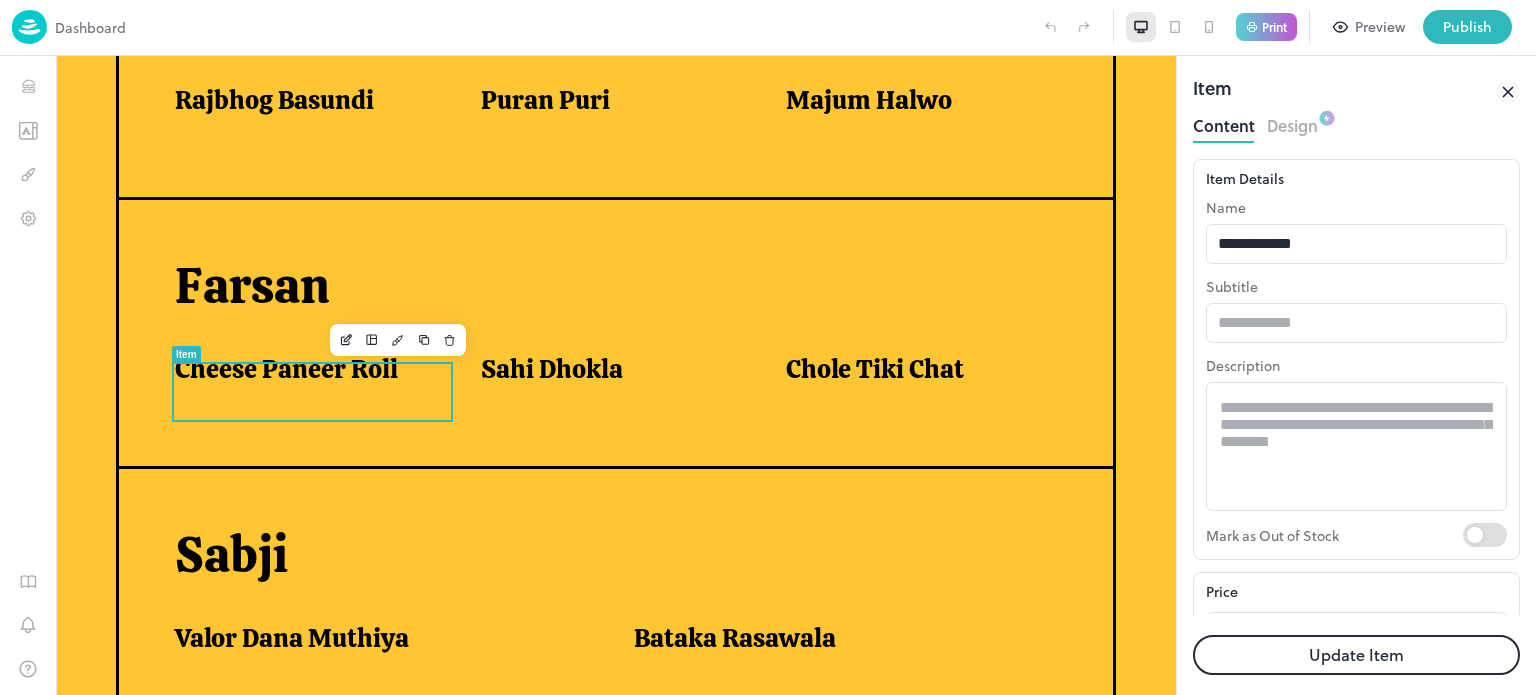 click on "Update Item" at bounding box center (1356, 655) 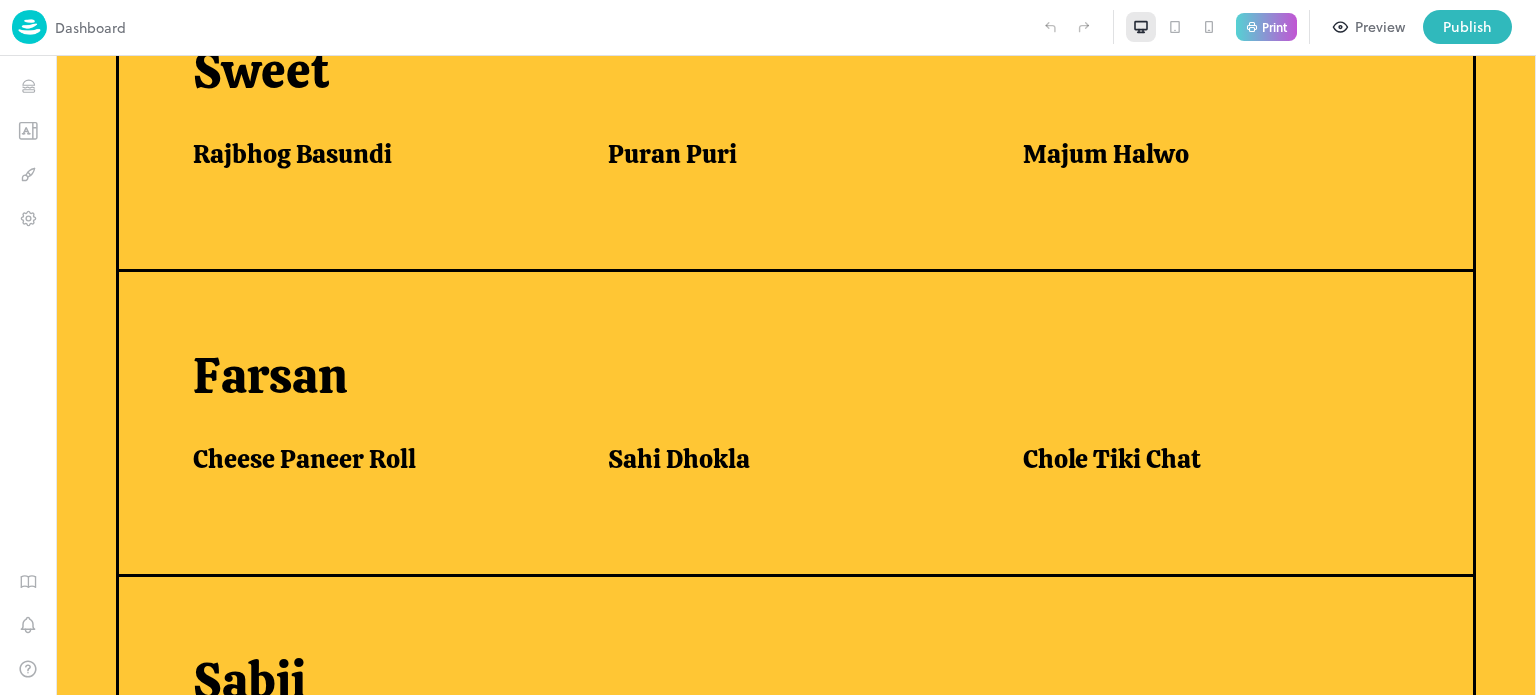 scroll, scrollTop: 996, scrollLeft: 0, axis: vertical 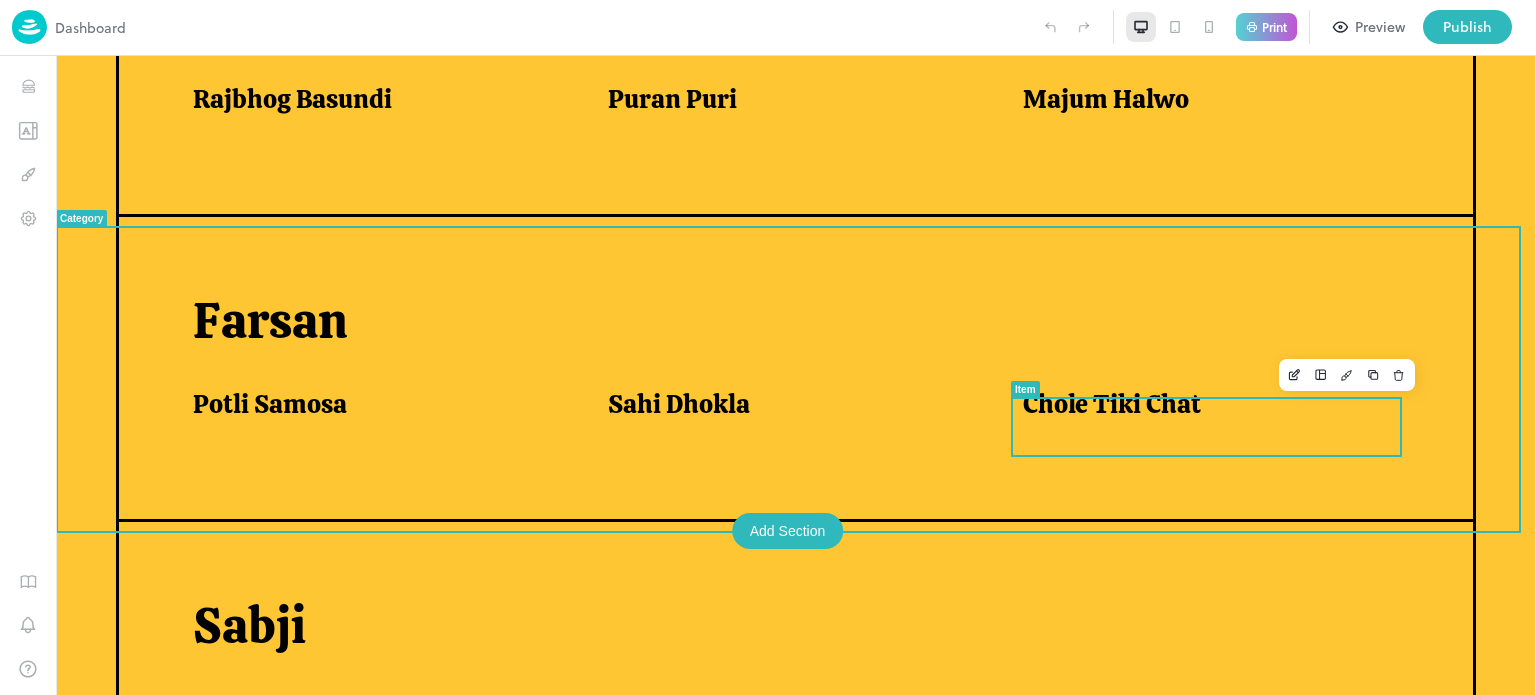 click on "Chole Tiki Chat" at bounding box center [1218, 416] 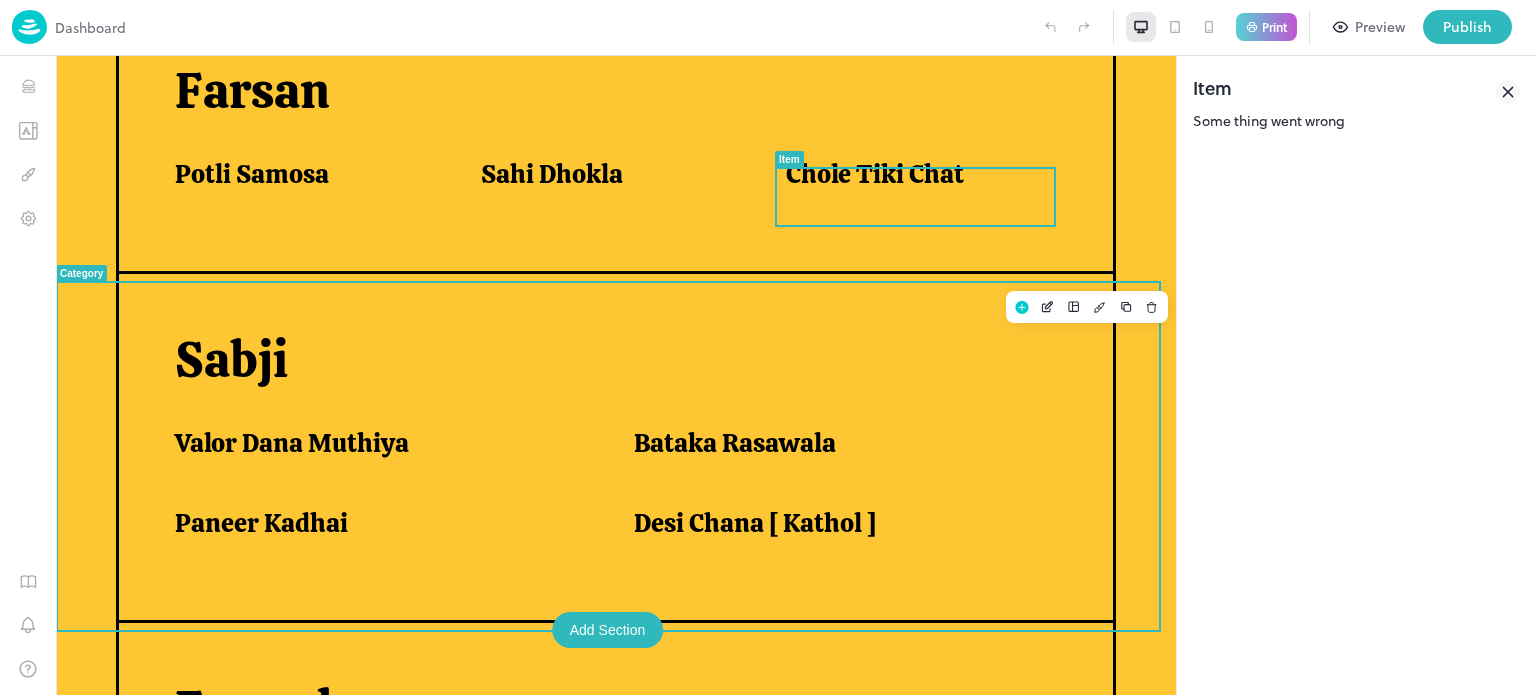 scroll, scrollTop: 1134, scrollLeft: 0, axis: vertical 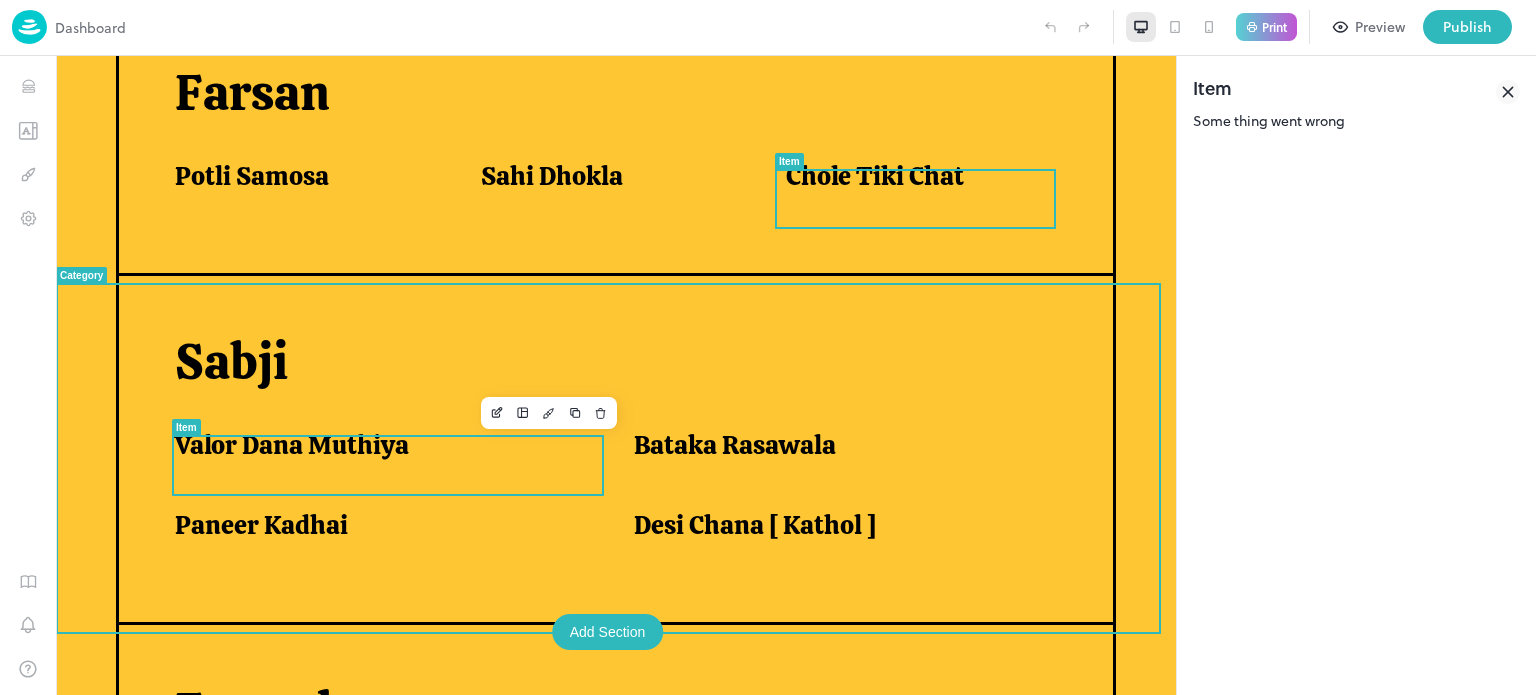click on "Valor Dana Muthiya" at bounding box center [292, 445] 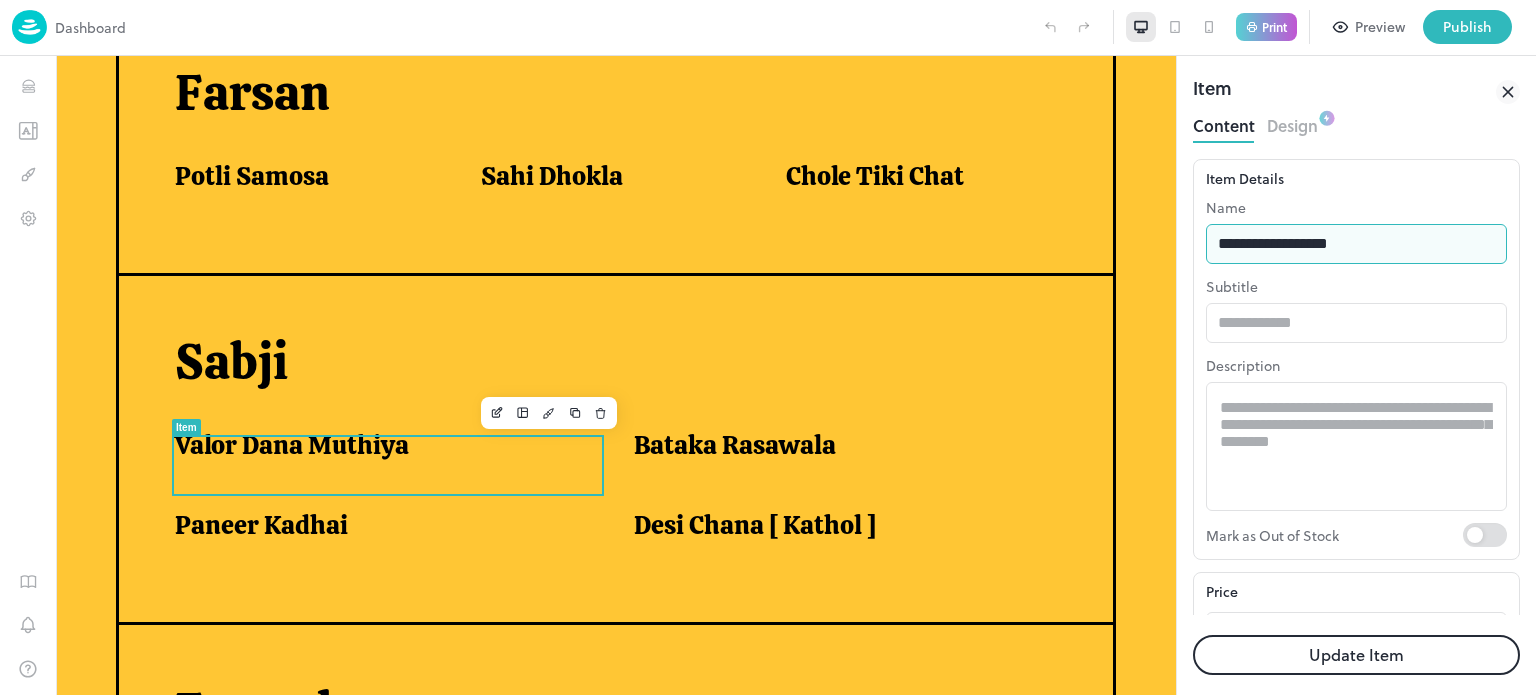 click on "**********" at bounding box center (1356, 244) 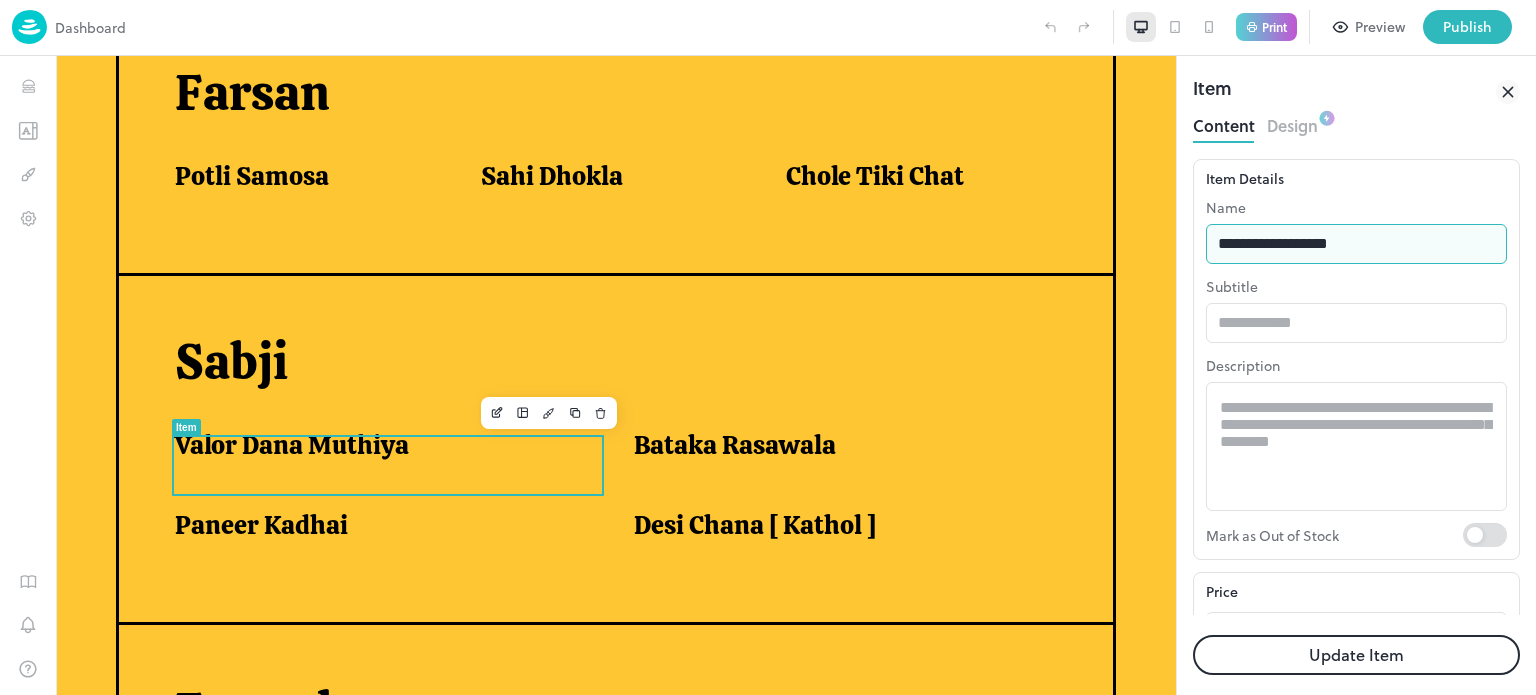 click on "**********" at bounding box center [1356, 244] 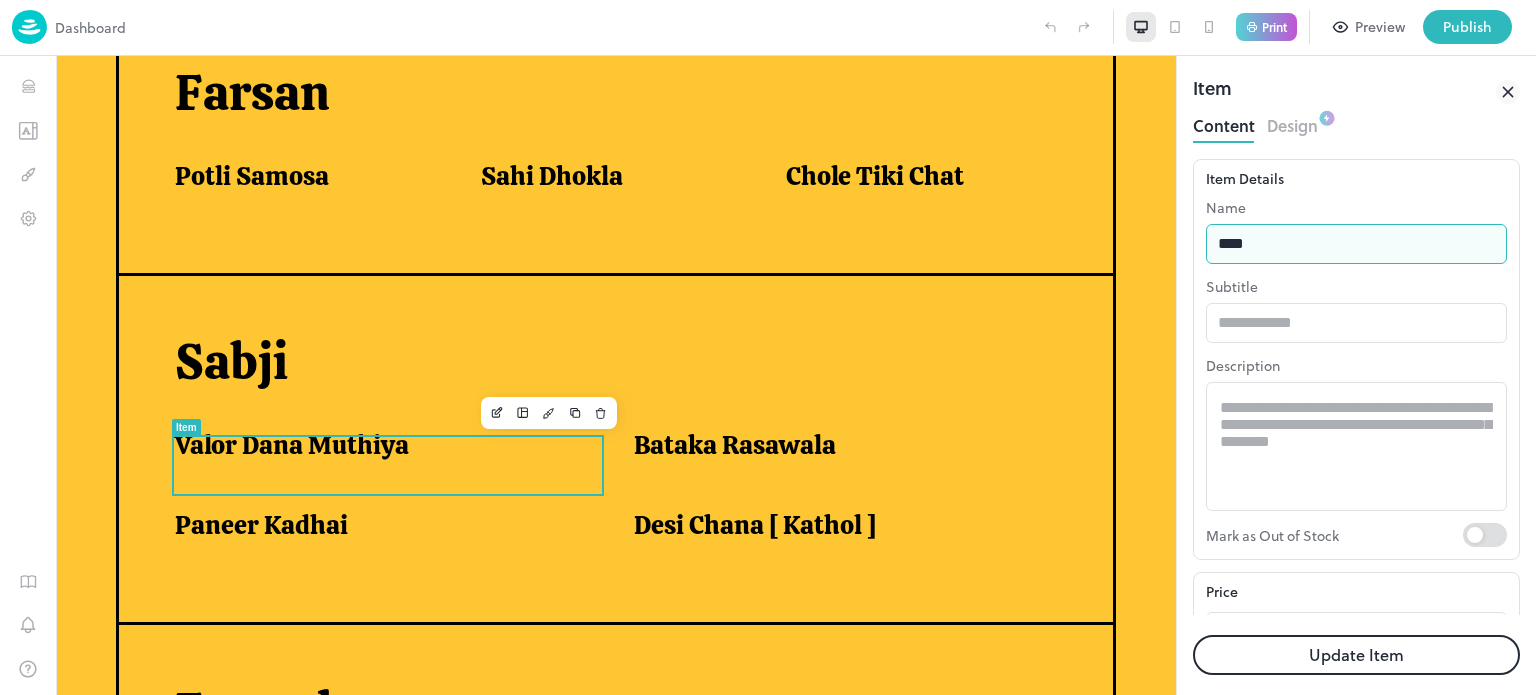 type on "**********" 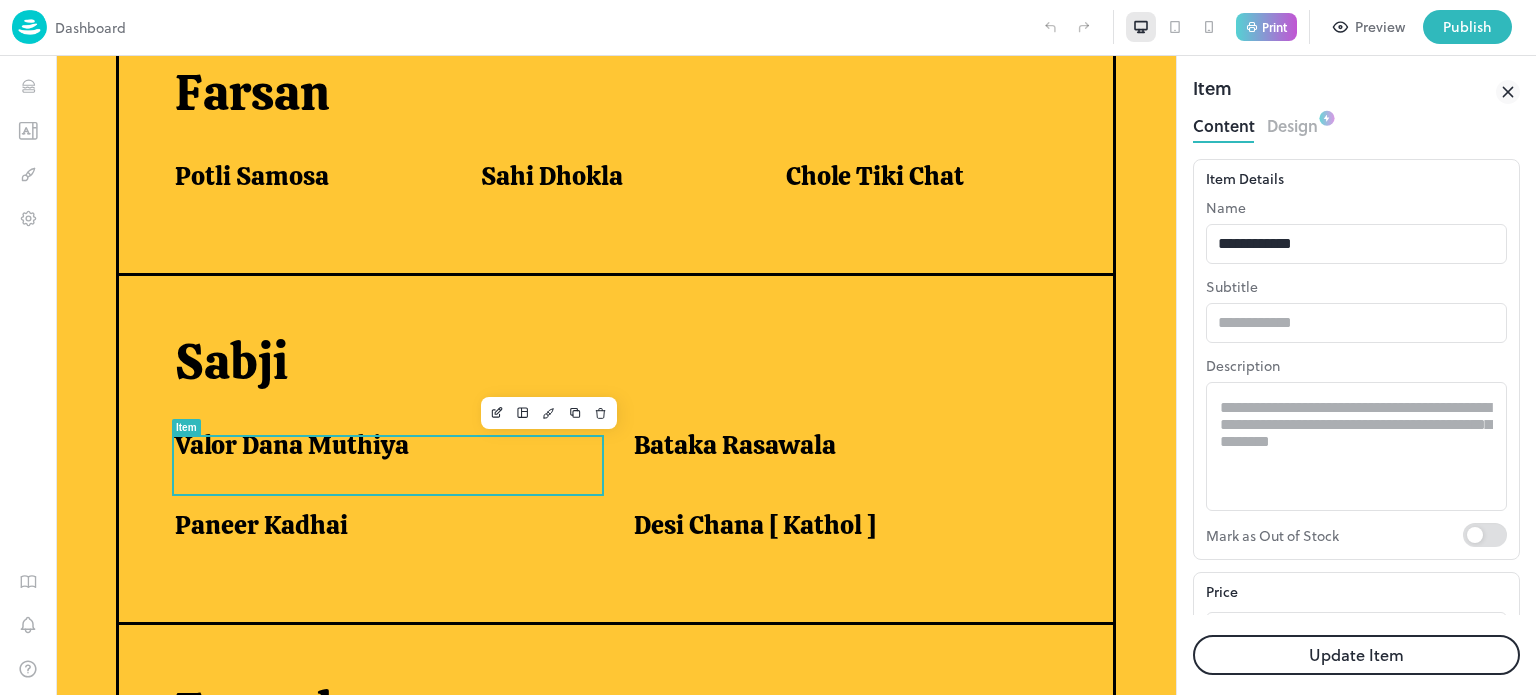 click on "Update Item" at bounding box center (1356, 655) 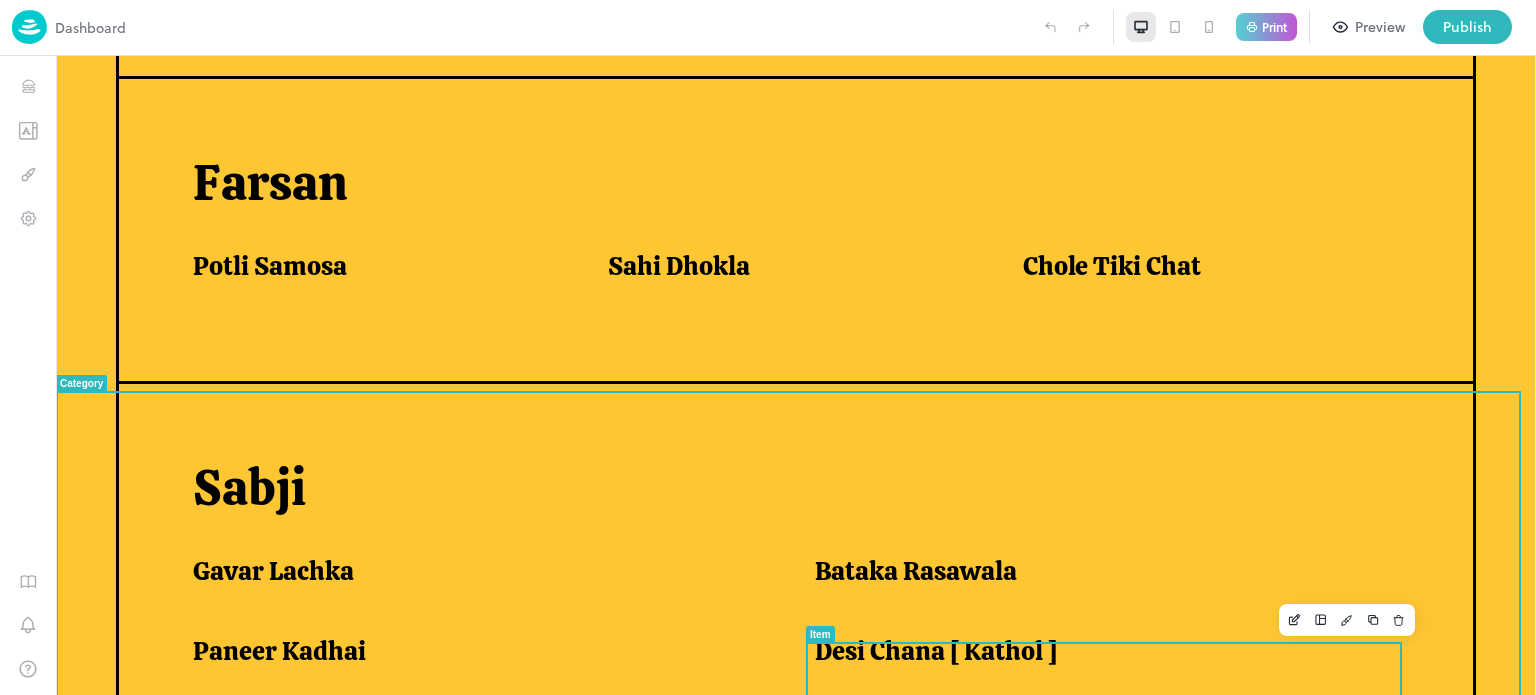 scroll, scrollTop: 1224, scrollLeft: 0, axis: vertical 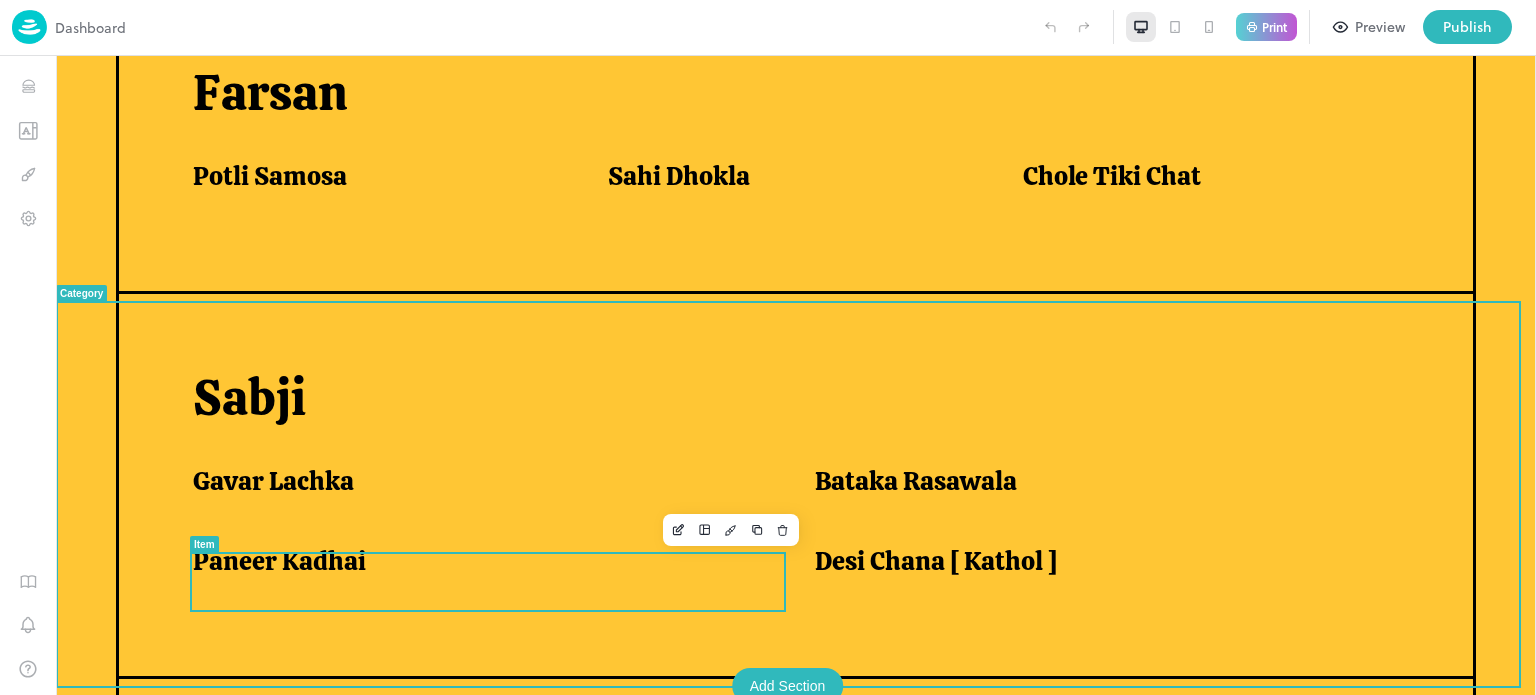 click on "Paneer Kadhai" at bounding box center [479, 566] 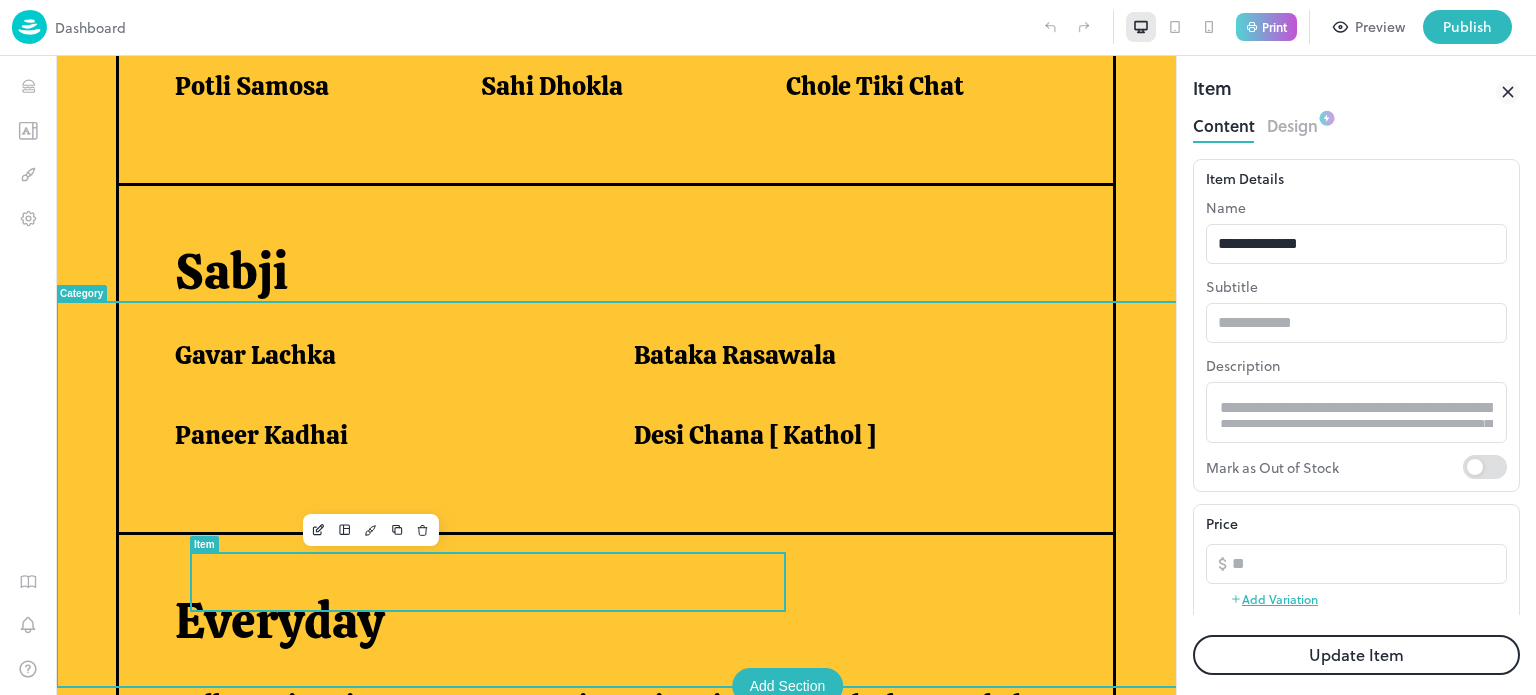 scroll, scrollTop: 1136, scrollLeft: 0, axis: vertical 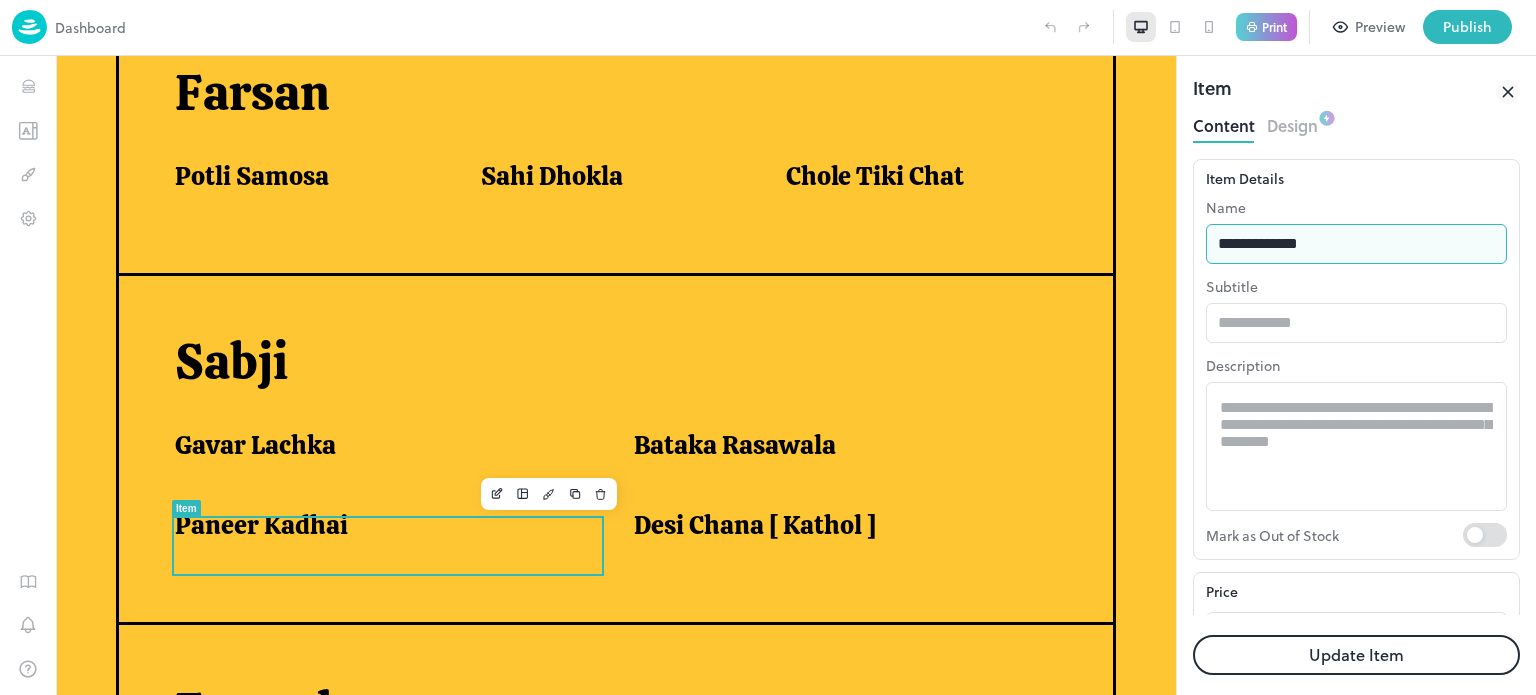 click on "**********" at bounding box center (1356, 244) 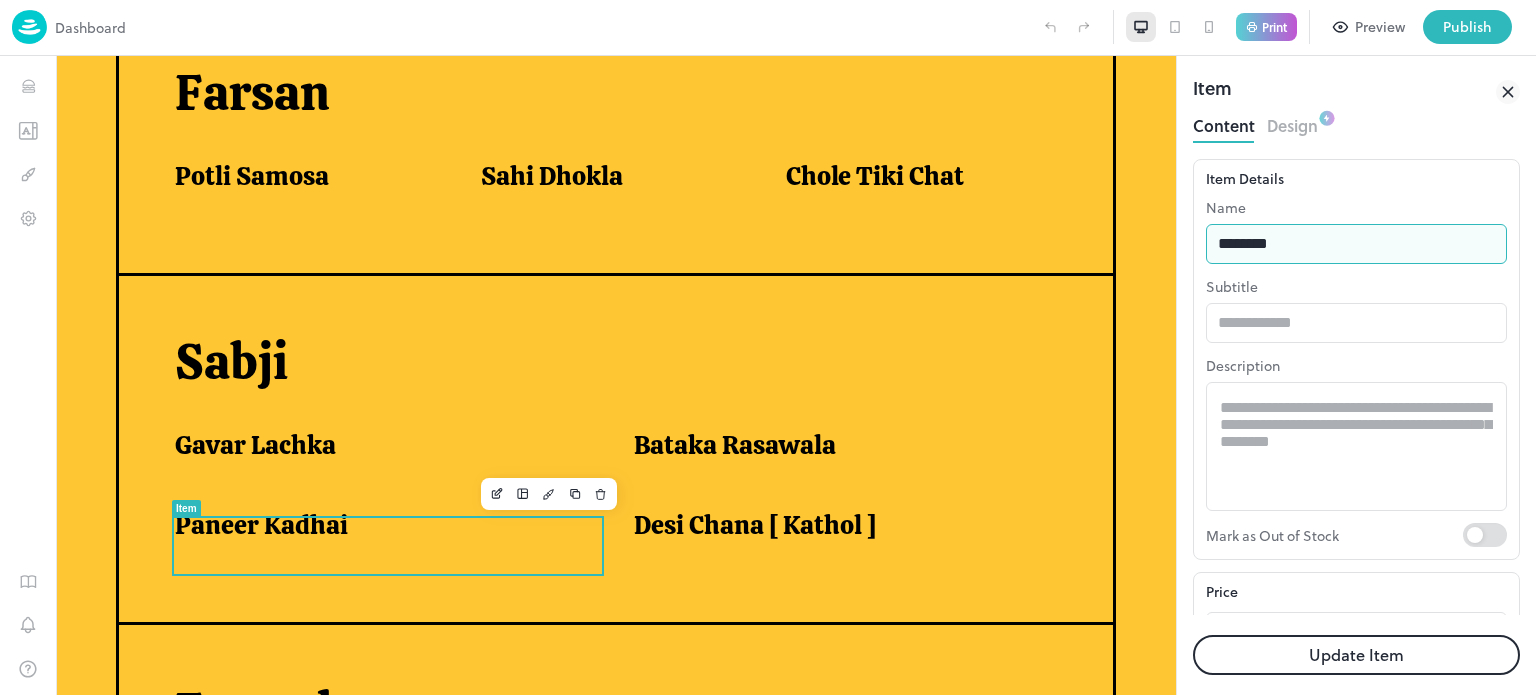 type on "**********" 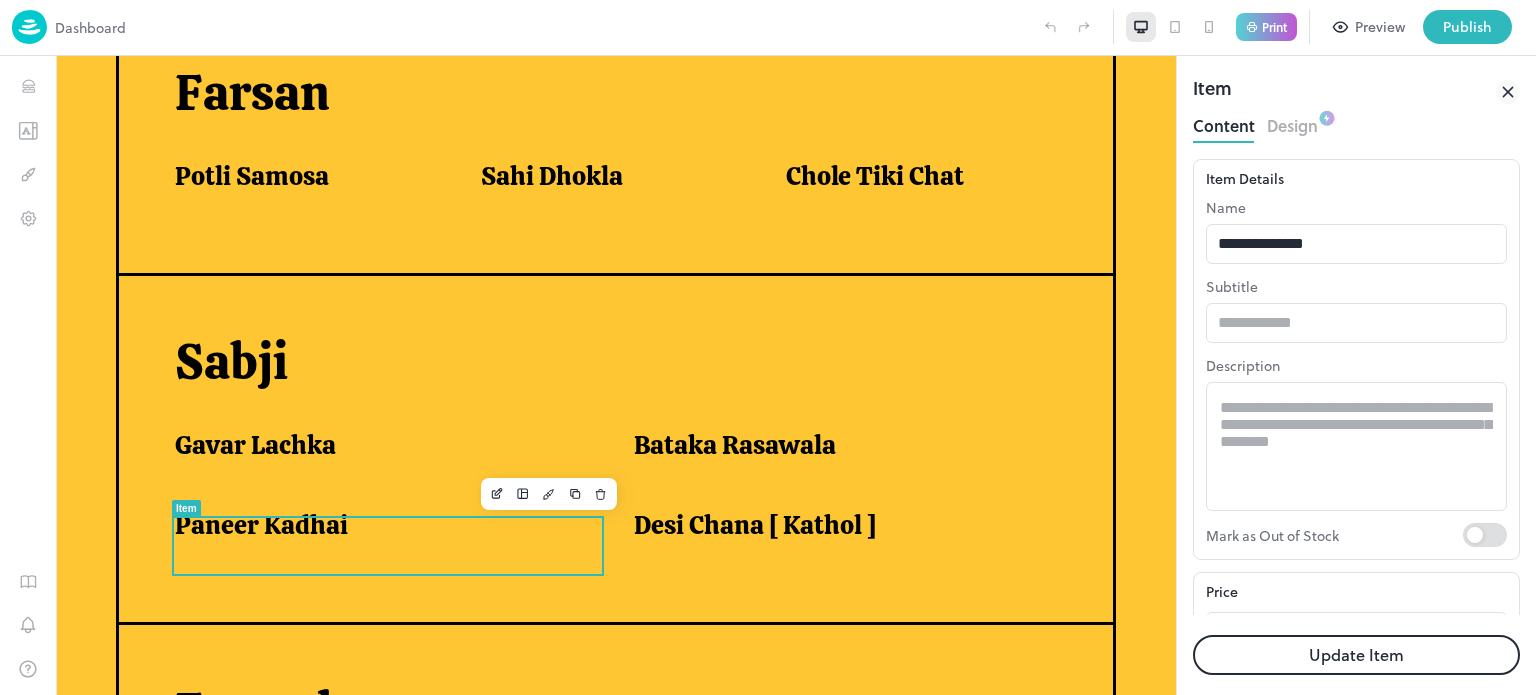 click on "Update Item" at bounding box center [1356, 655] 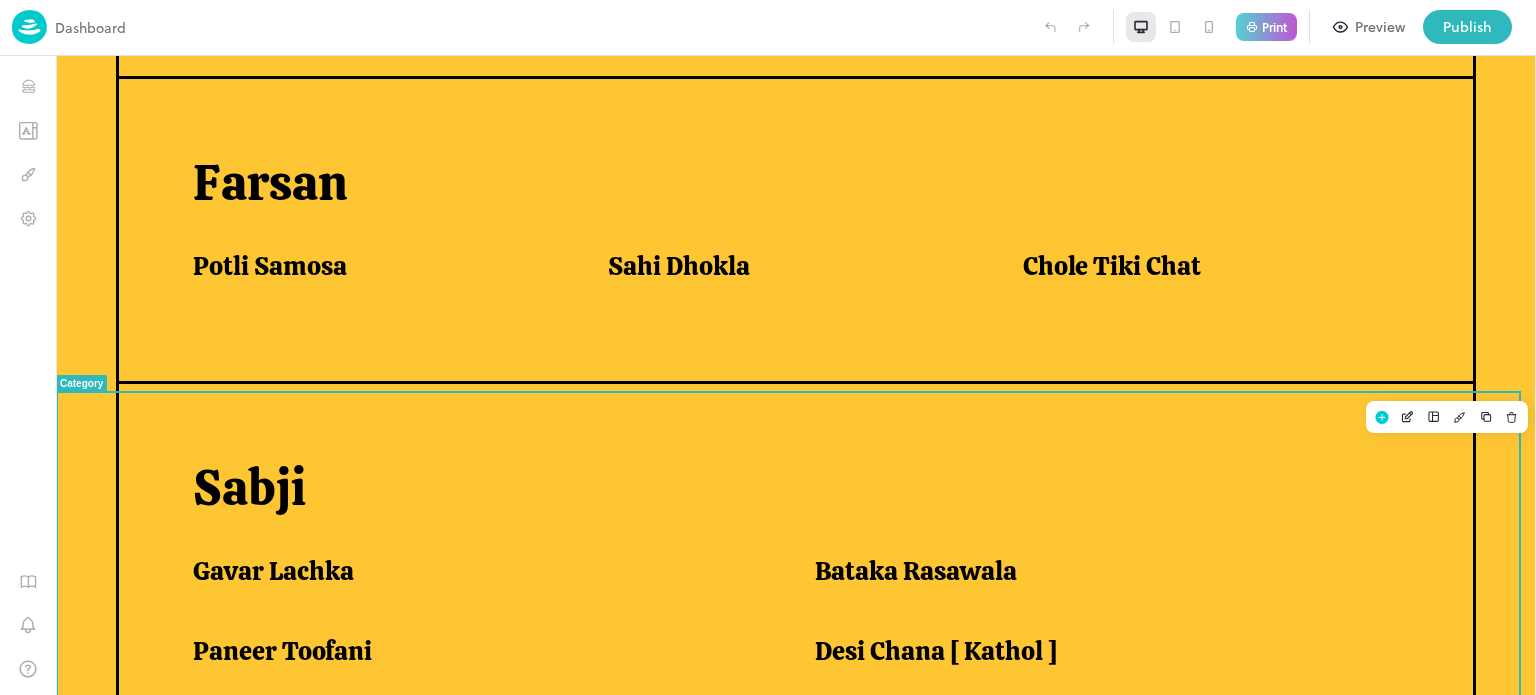 scroll, scrollTop: 1224, scrollLeft: 0, axis: vertical 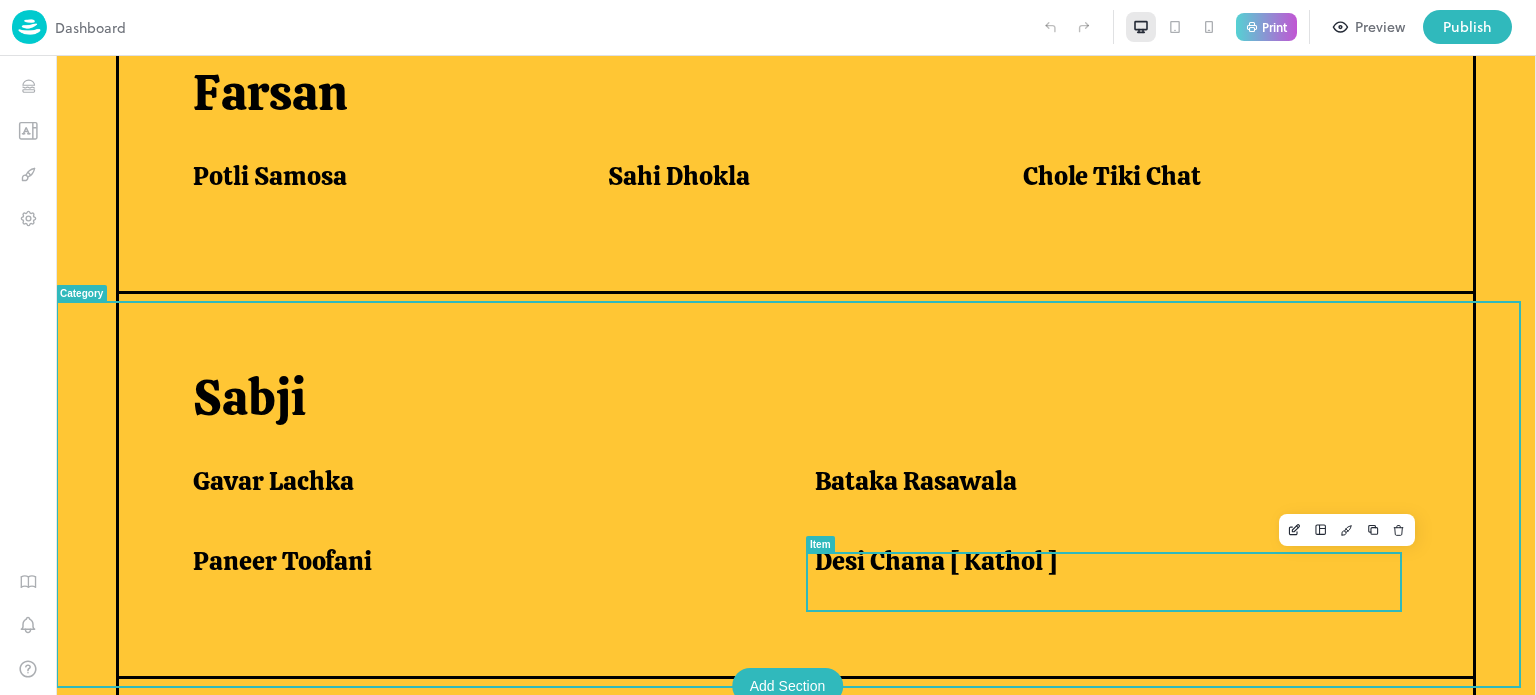 click at bounding box center (1104, 553) 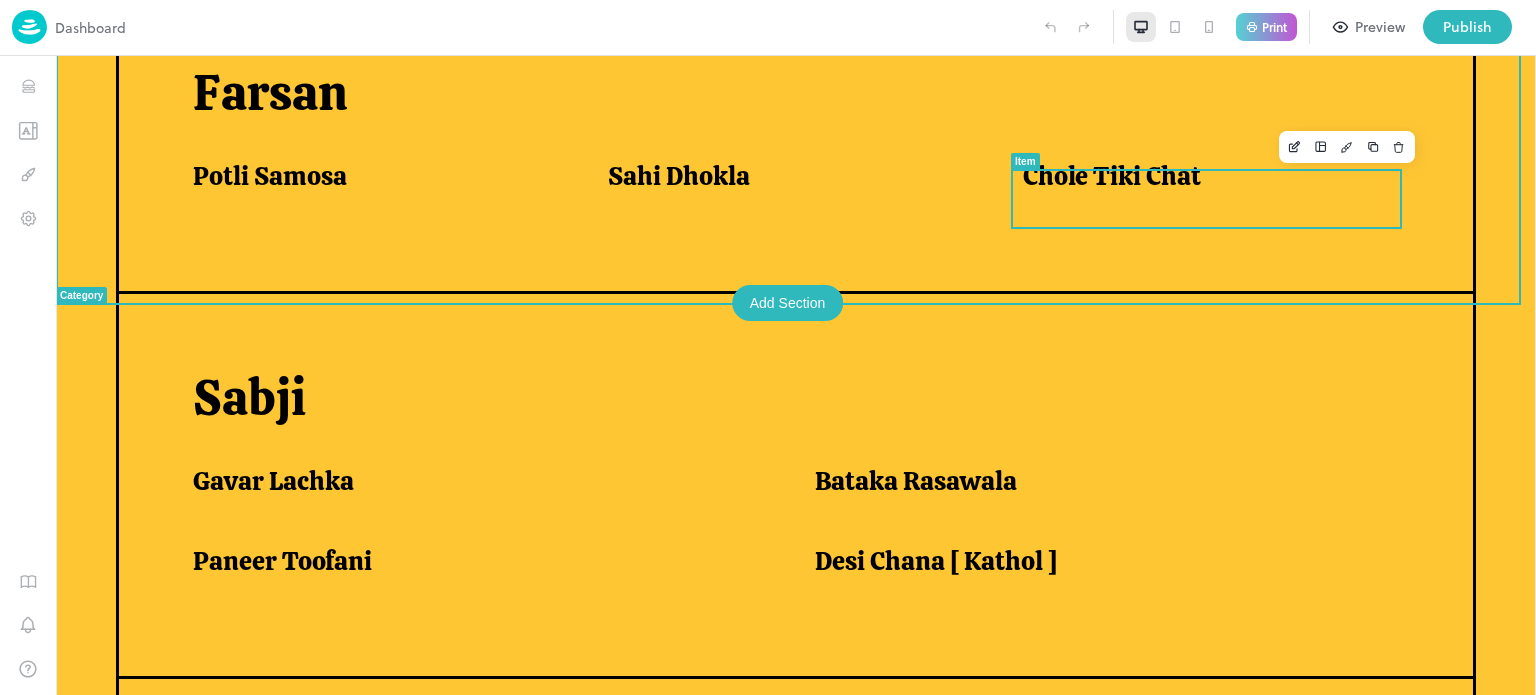 click on "Chole Tiki Chat" at bounding box center (1112, 176) 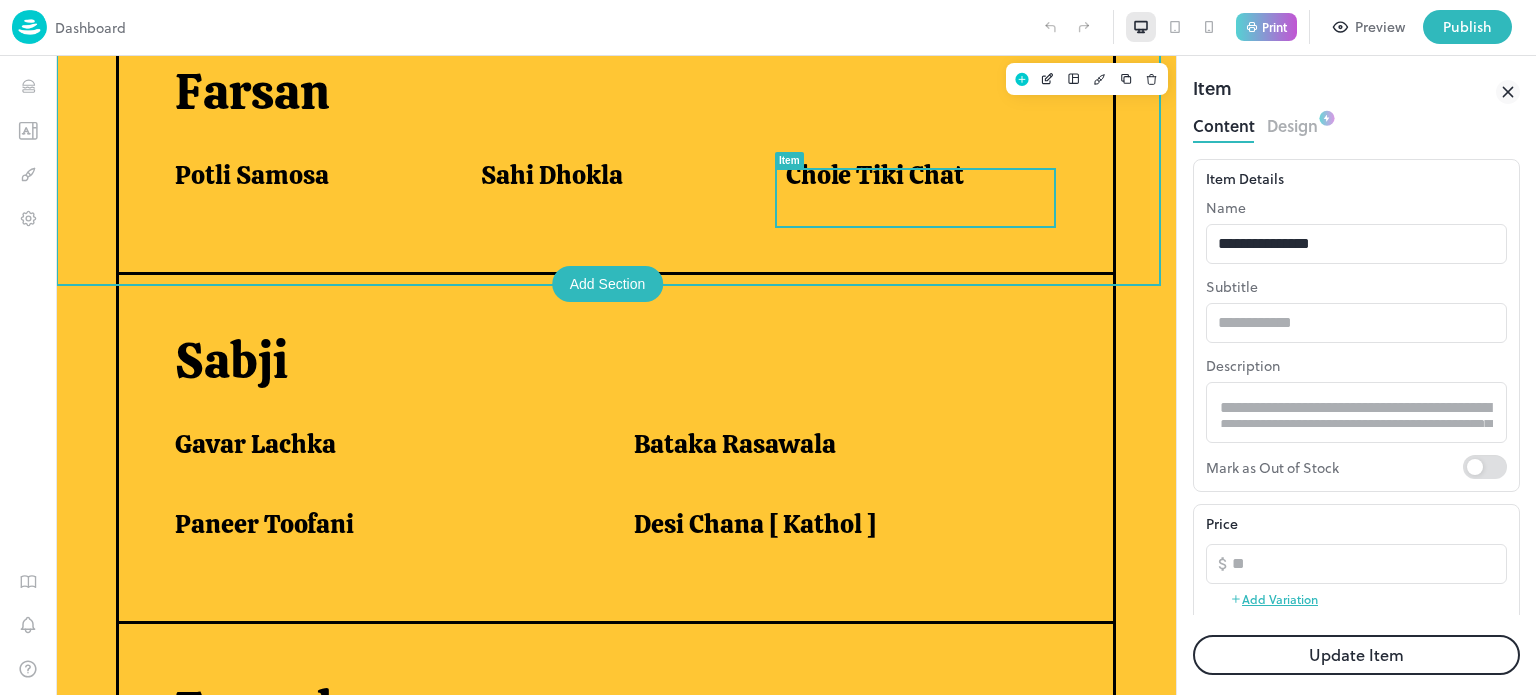 scroll, scrollTop: 1134, scrollLeft: 0, axis: vertical 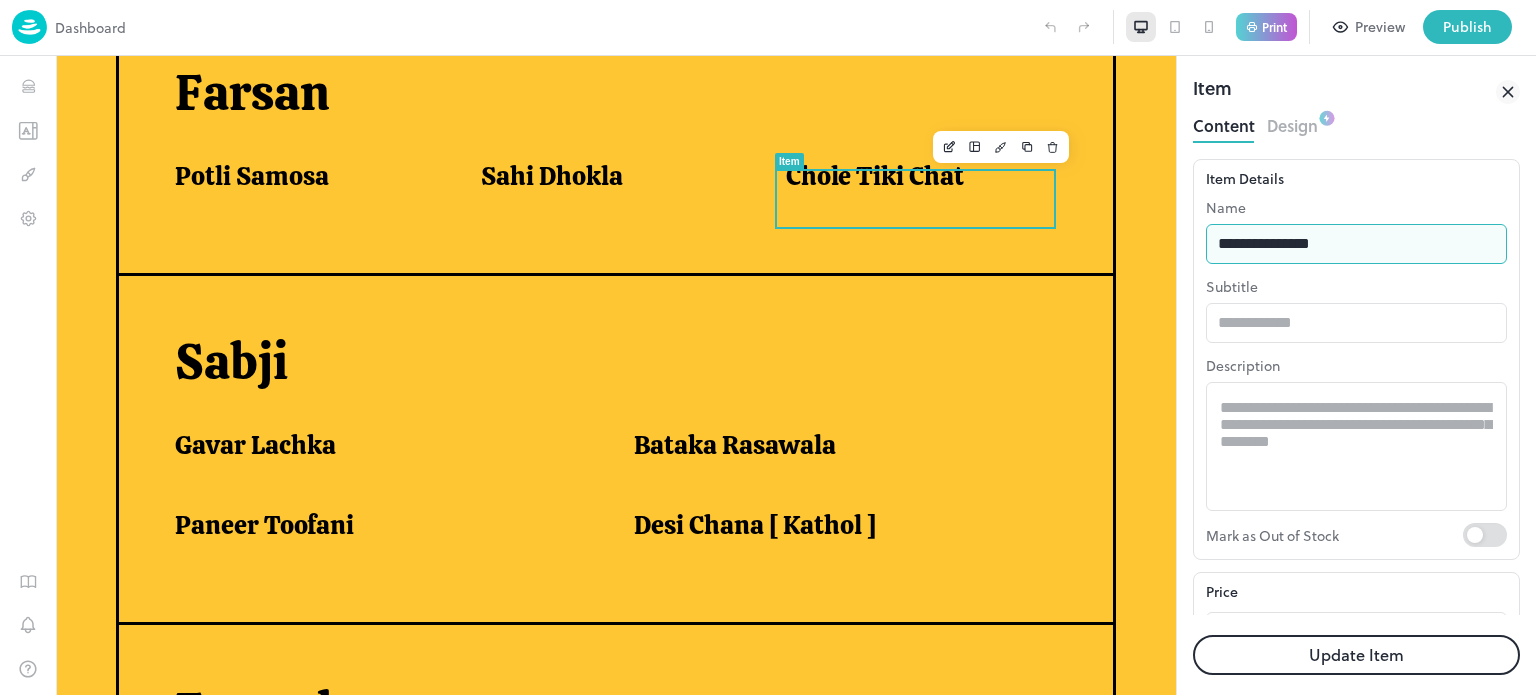 click on "**********" at bounding box center [1356, 244] 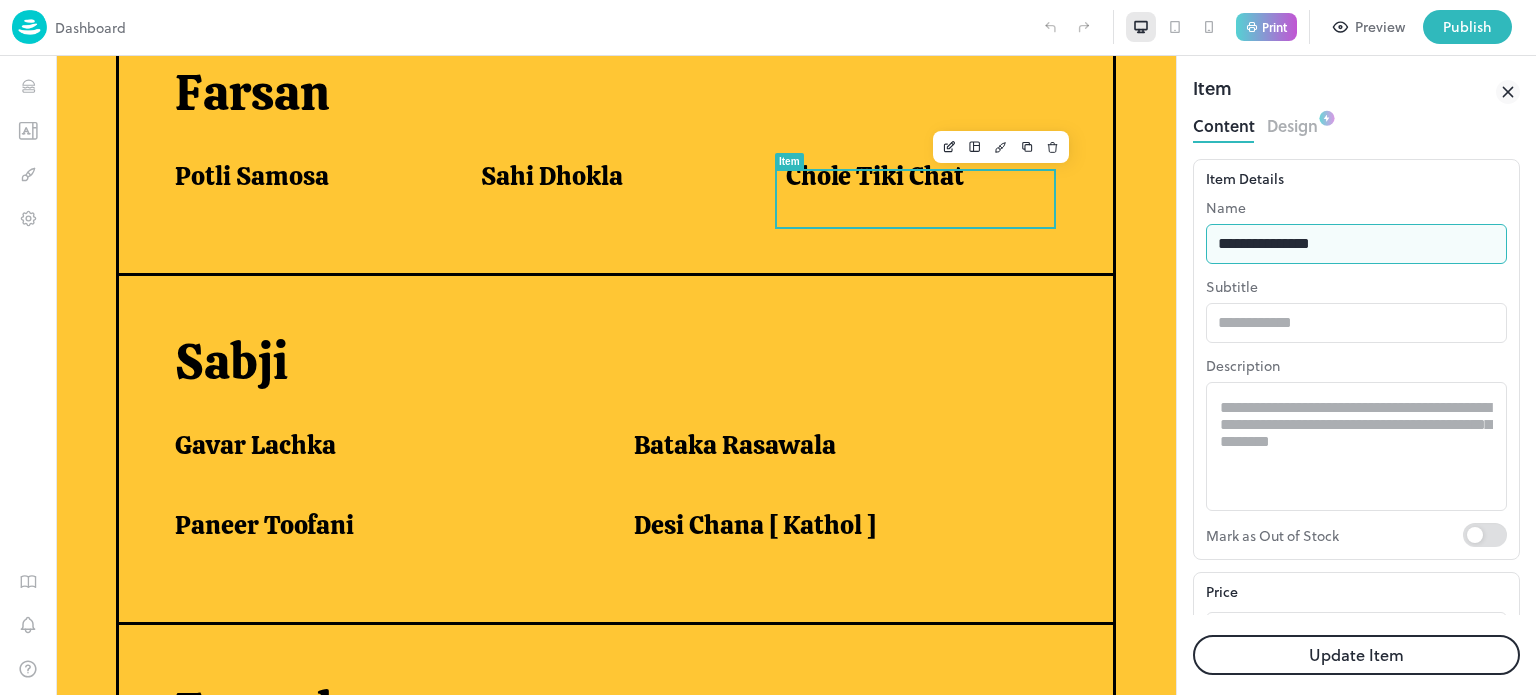 click on "**********" at bounding box center [1356, 244] 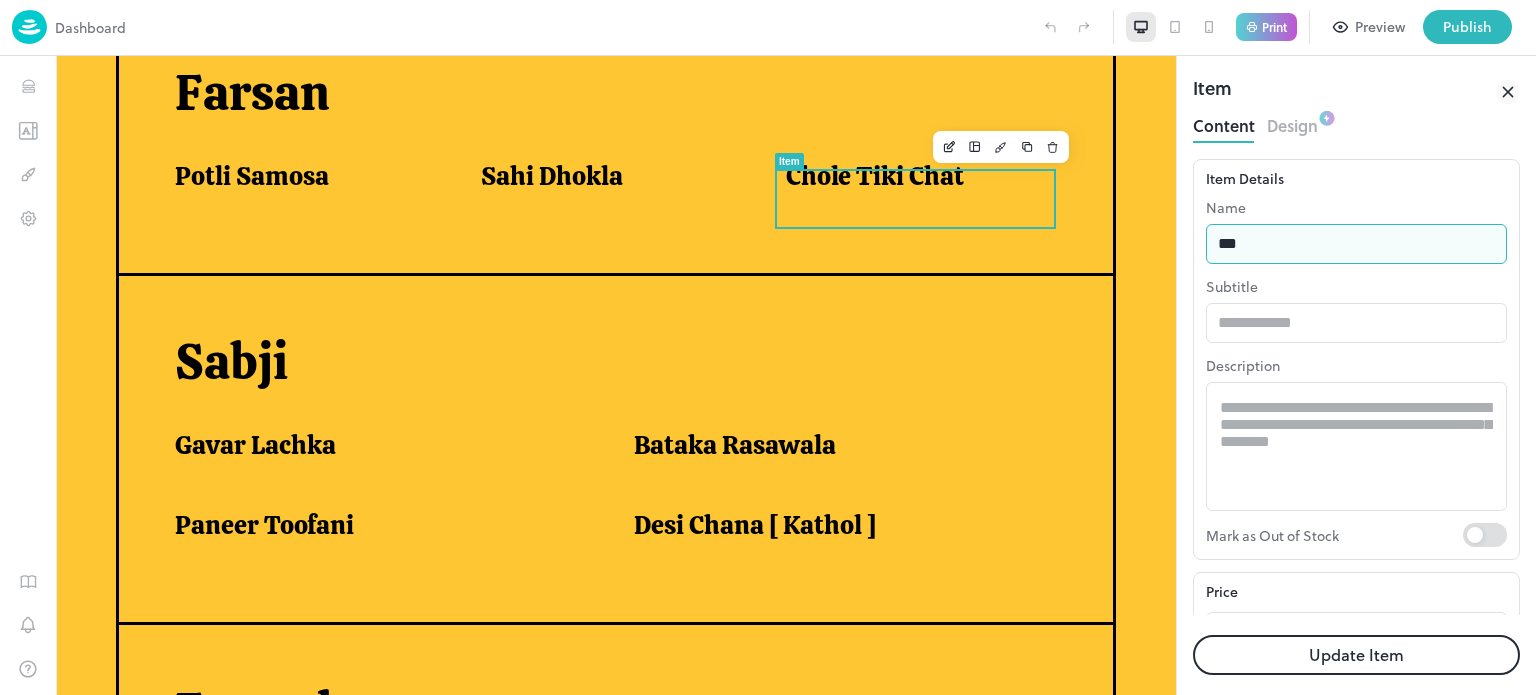 type on "**********" 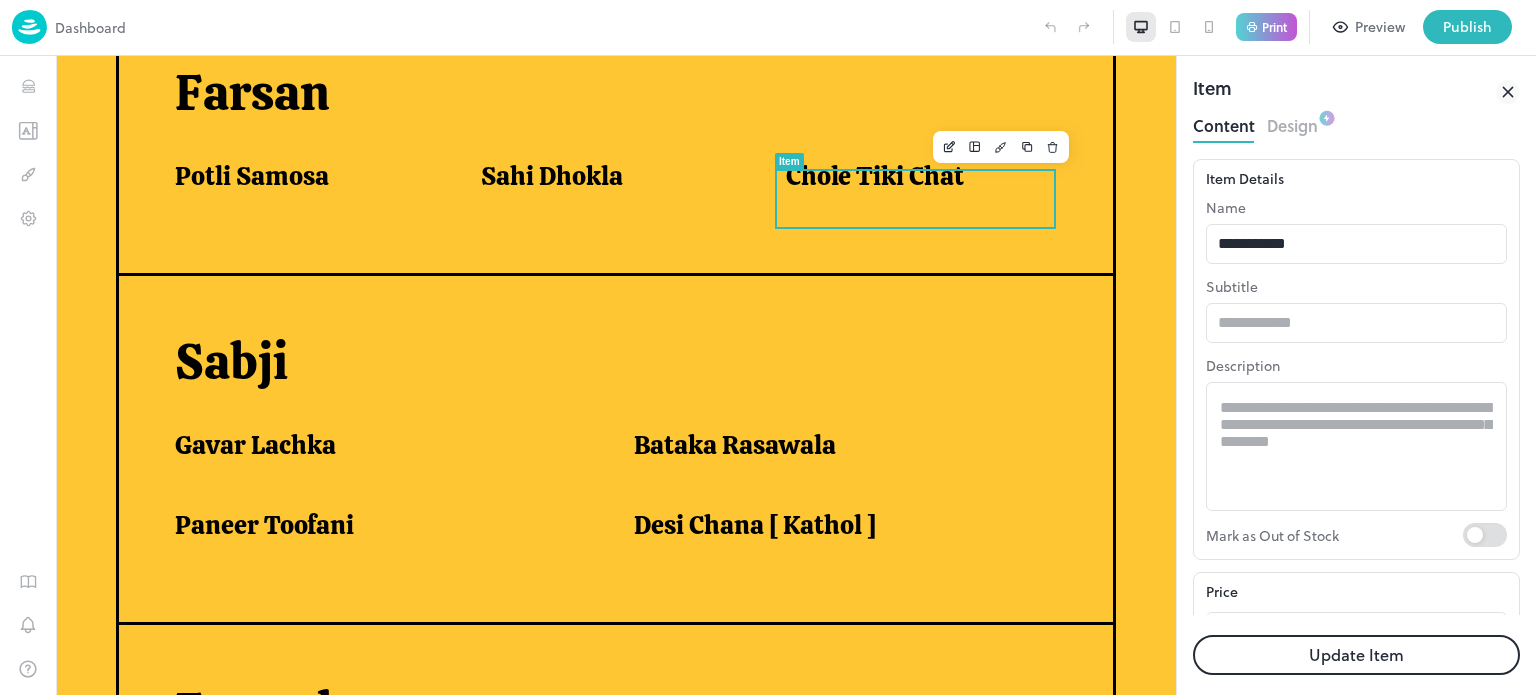 click on "Update Item" at bounding box center (1356, 655) 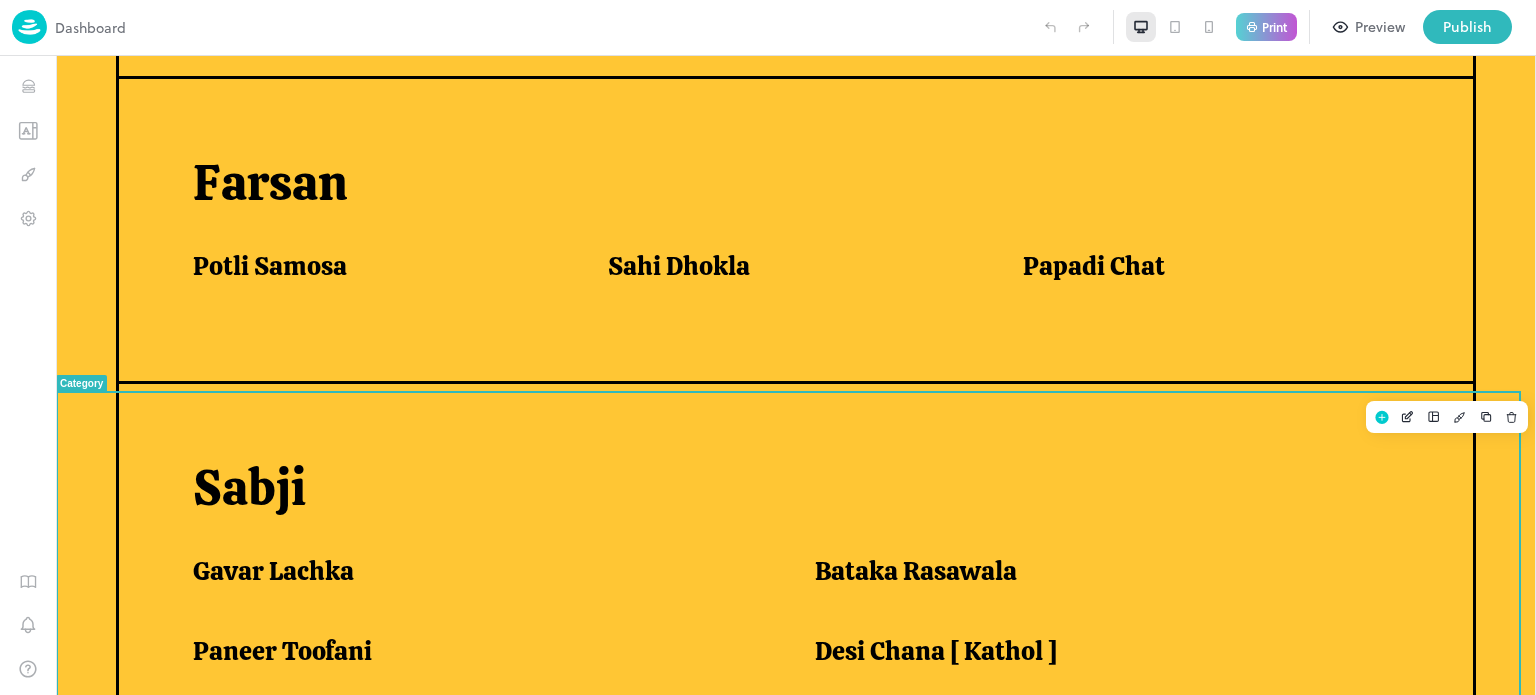 scroll, scrollTop: 1224, scrollLeft: 0, axis: vertical 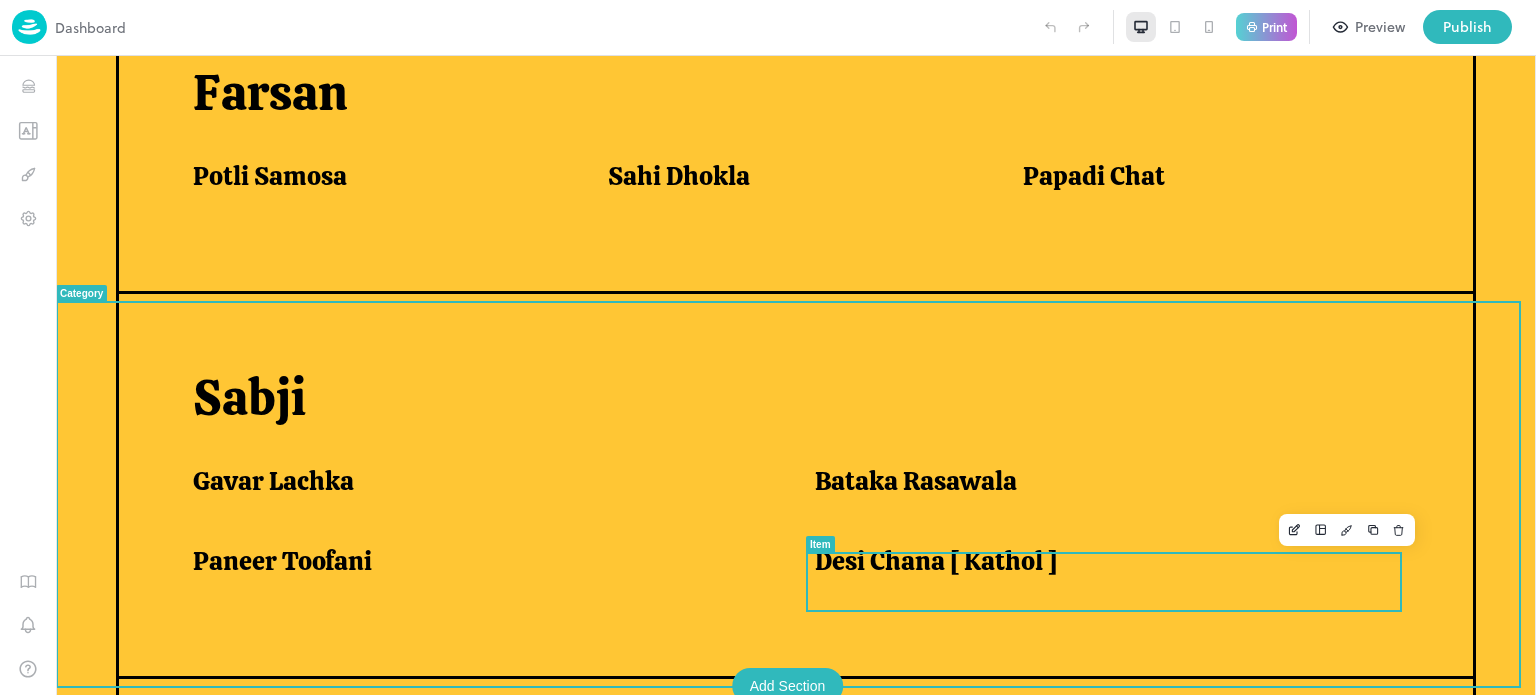 click on "Desi Chana [ Kathol ]" at bounding box center [1101, 566] 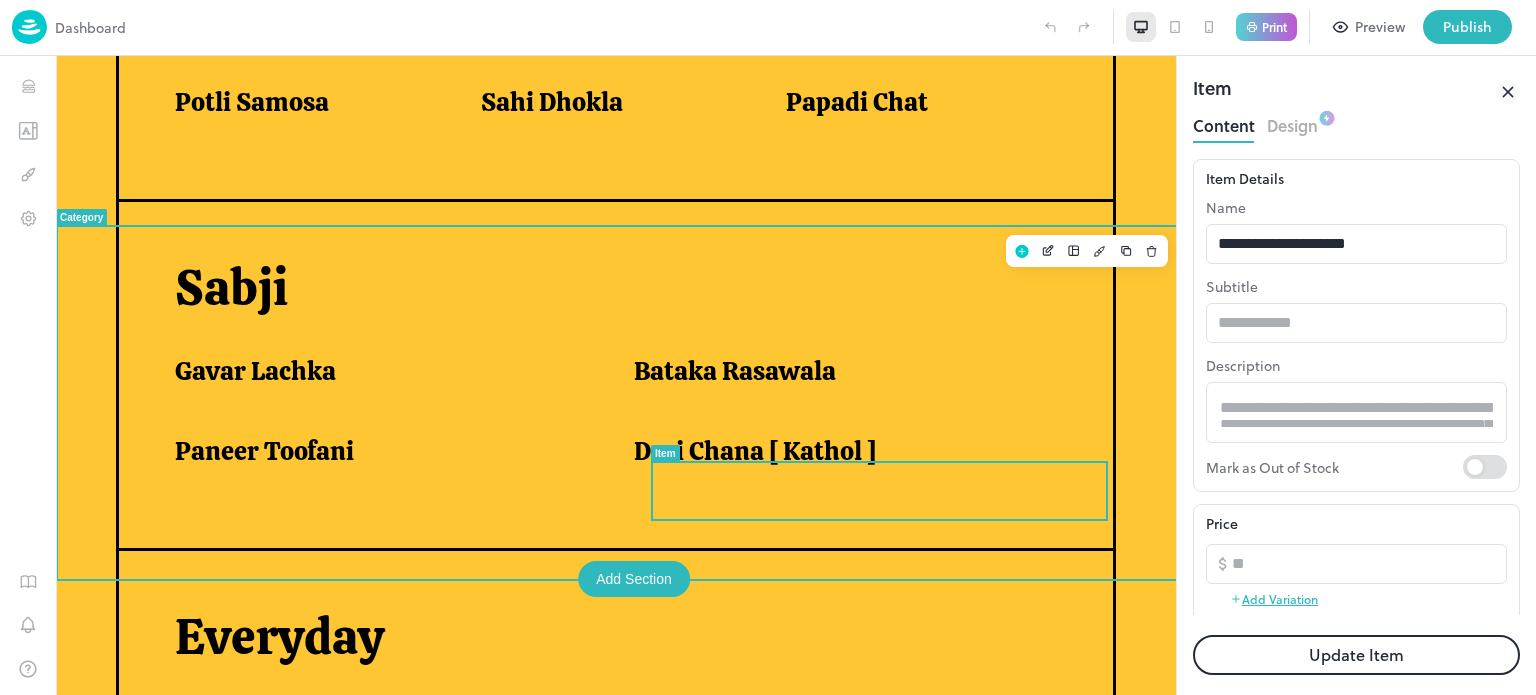 scroll, scrollTop: 1135, scrollLeft: 0, axis: vertical 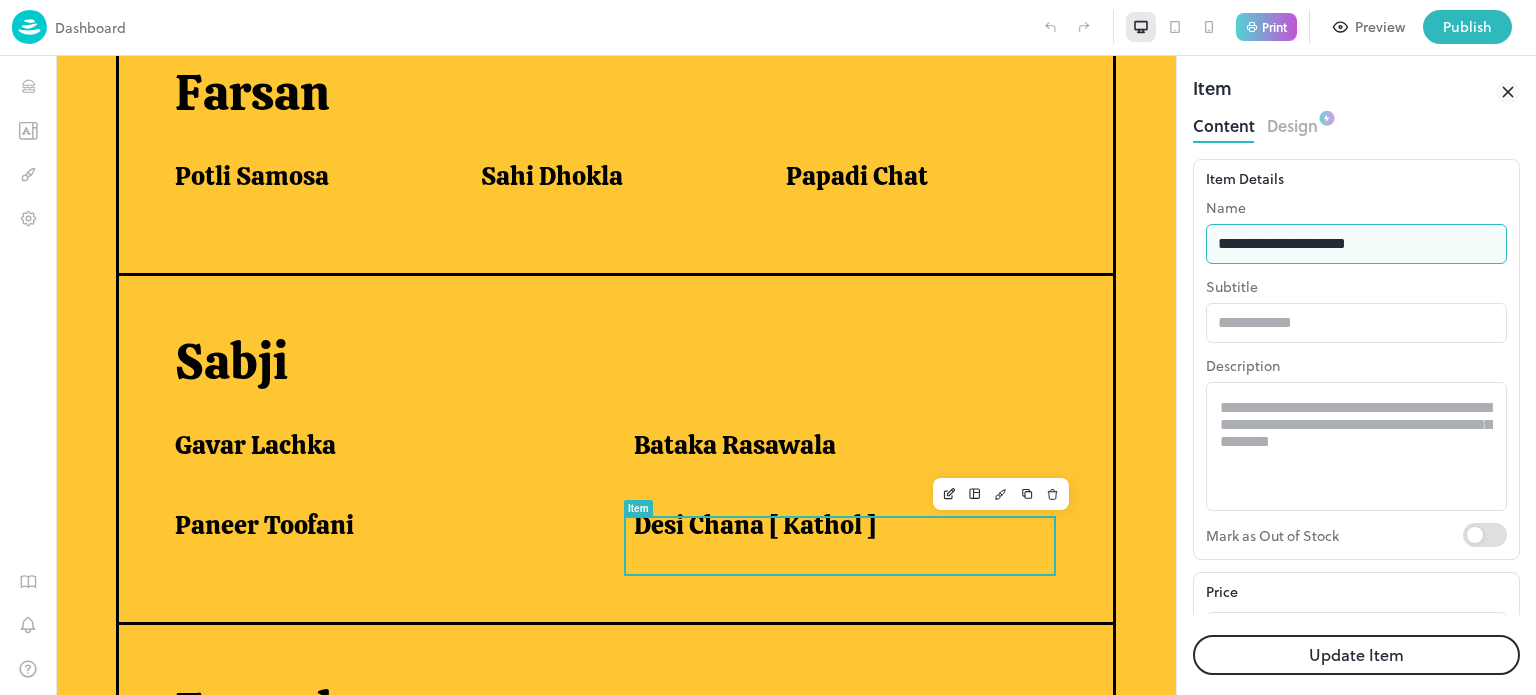 click on "**********" at bounding box center [1356, 244] 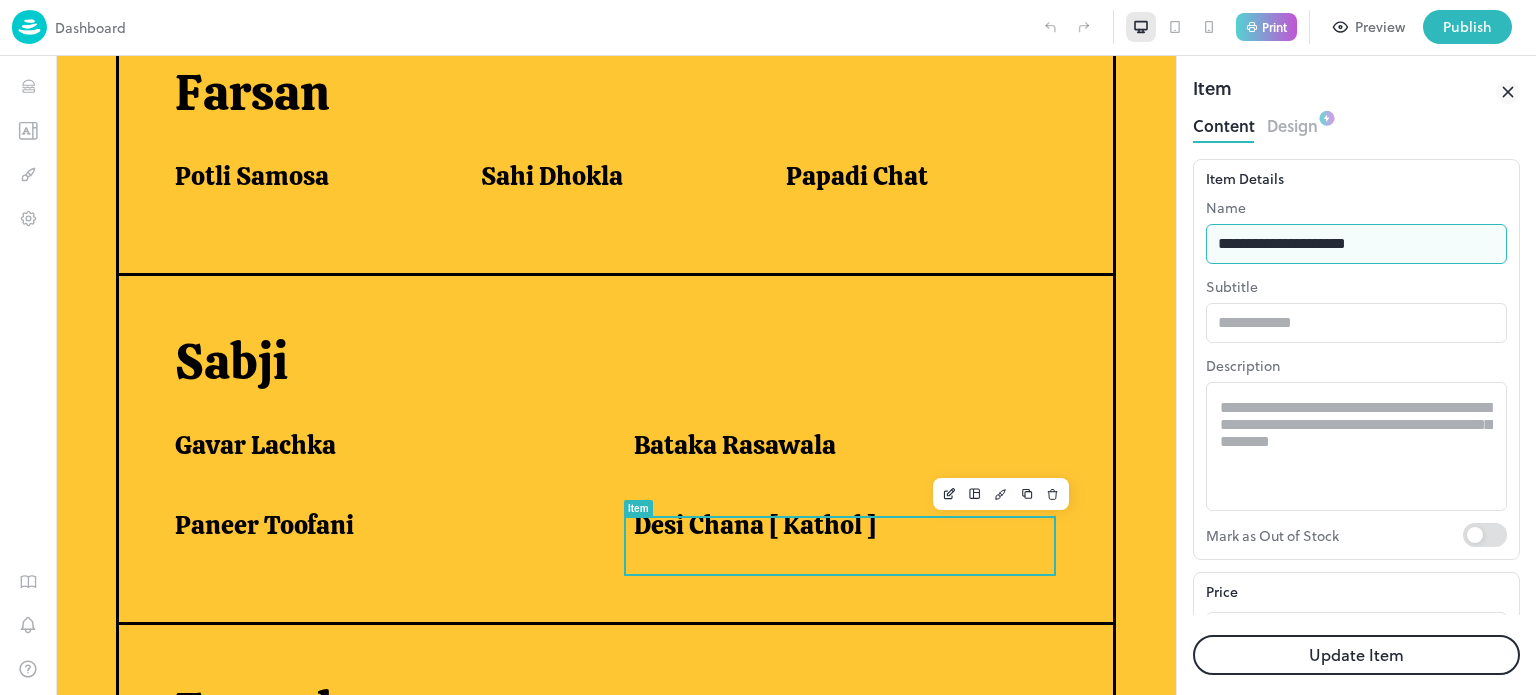 click on "**********" at bounding box center [1356, 244] 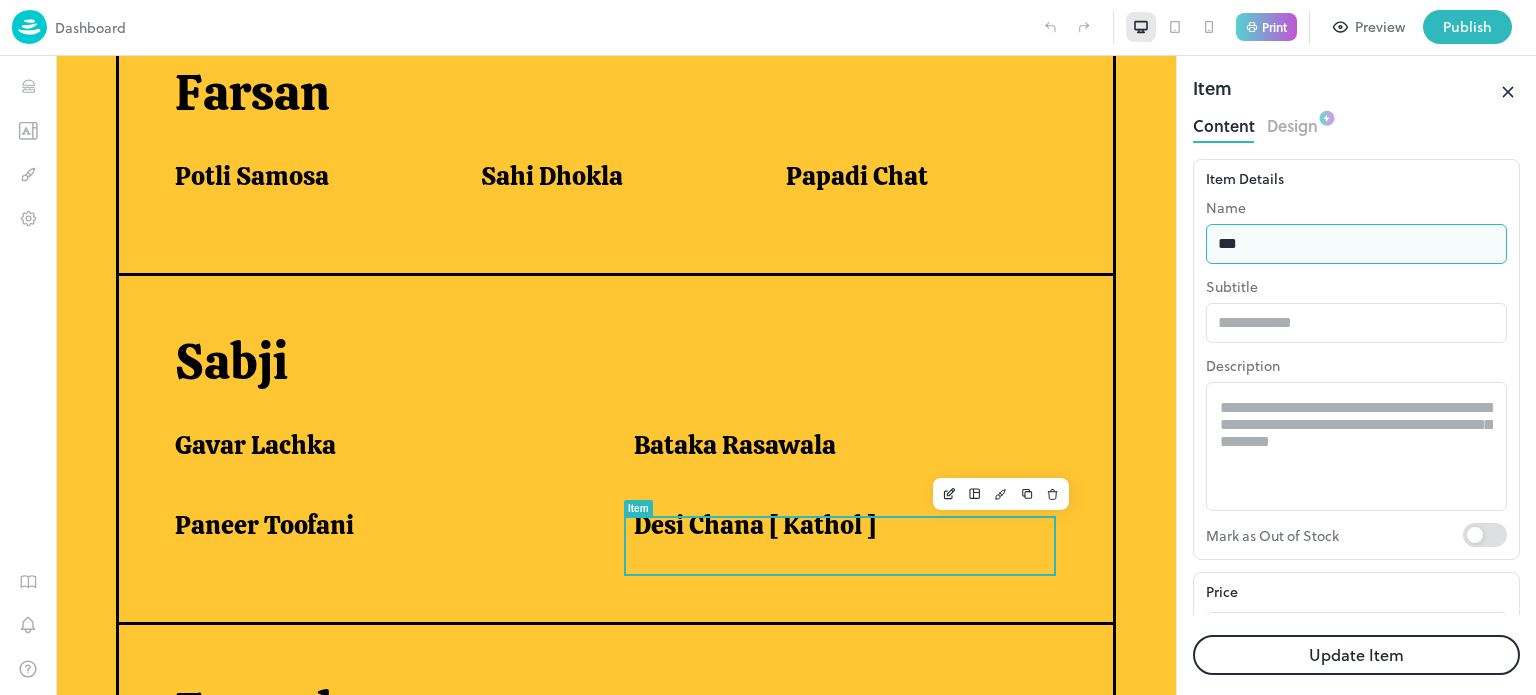 type on "**********" 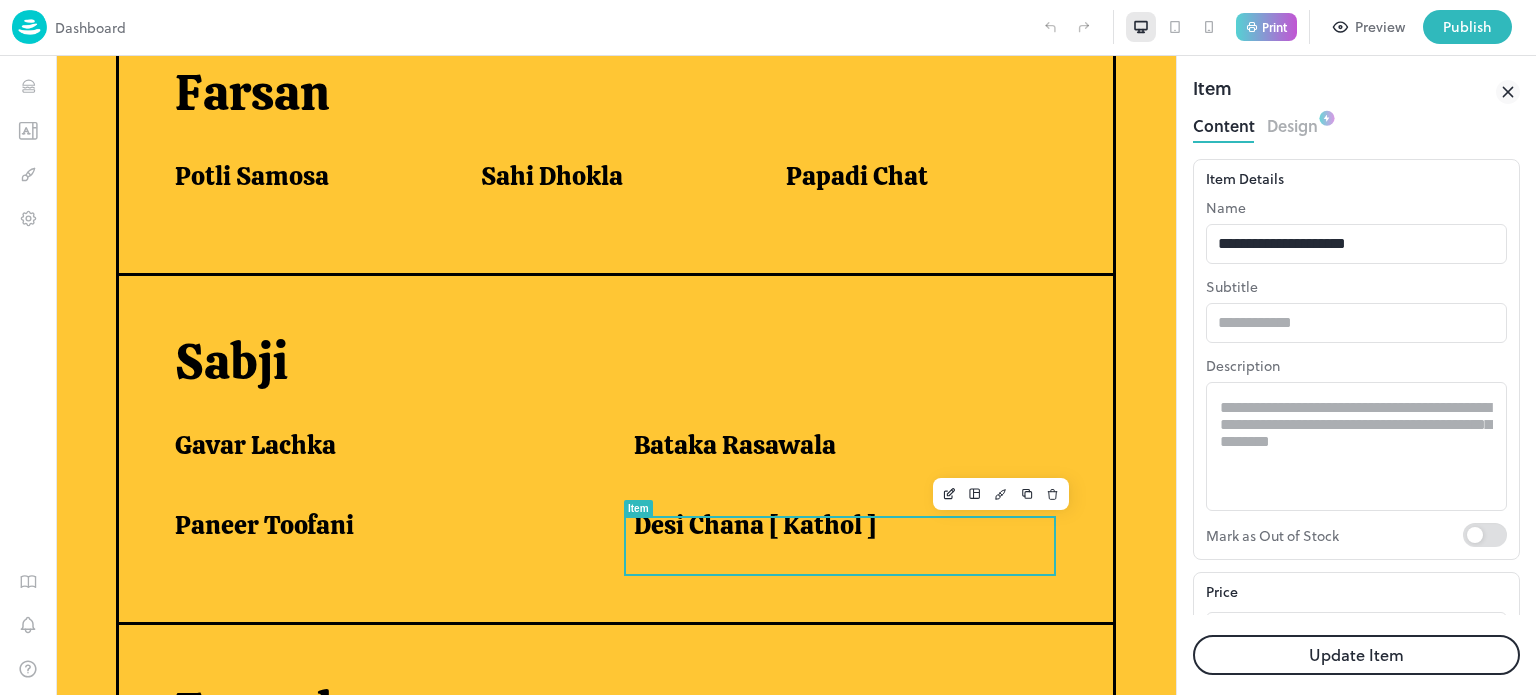 click on "Update Item" at bounding box center [1356, 655] 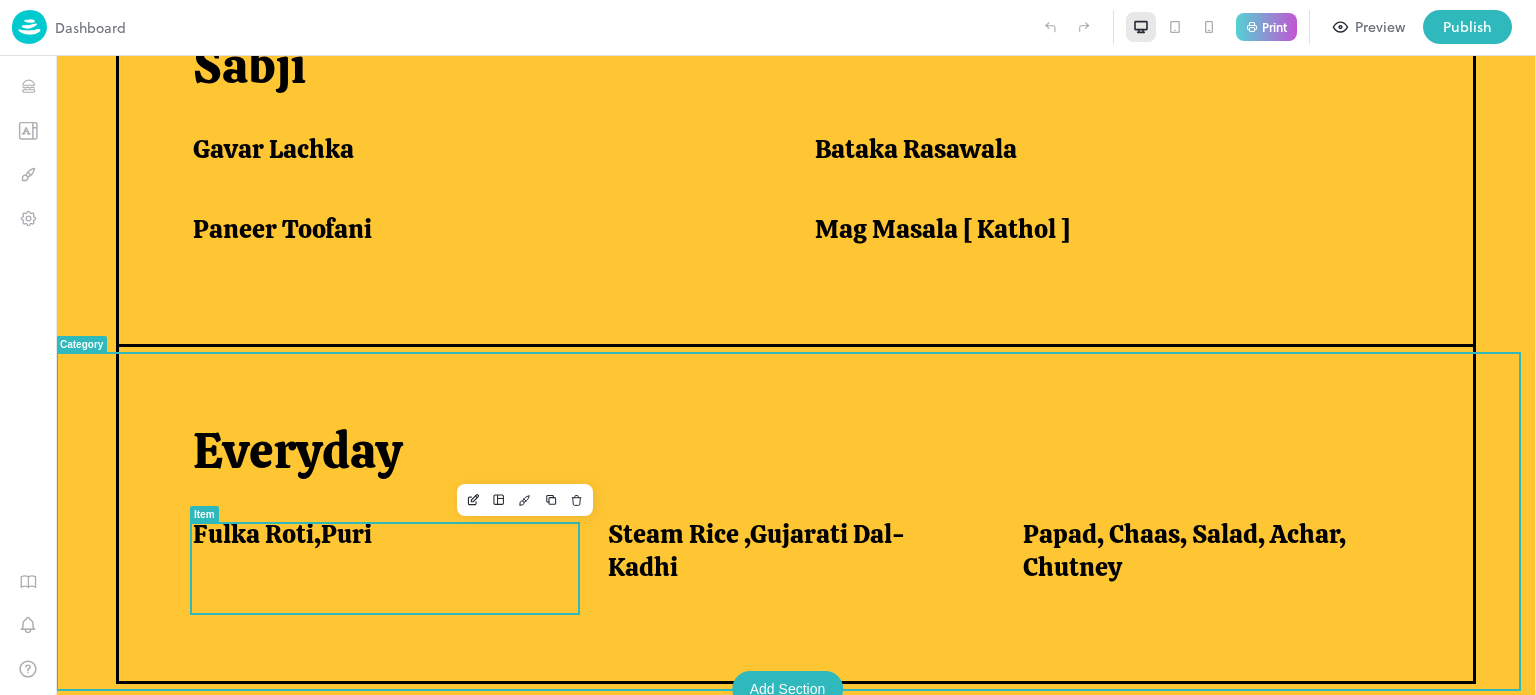 scroll, scrollTop: 1761, scrollLeft: 0, axis: vertical 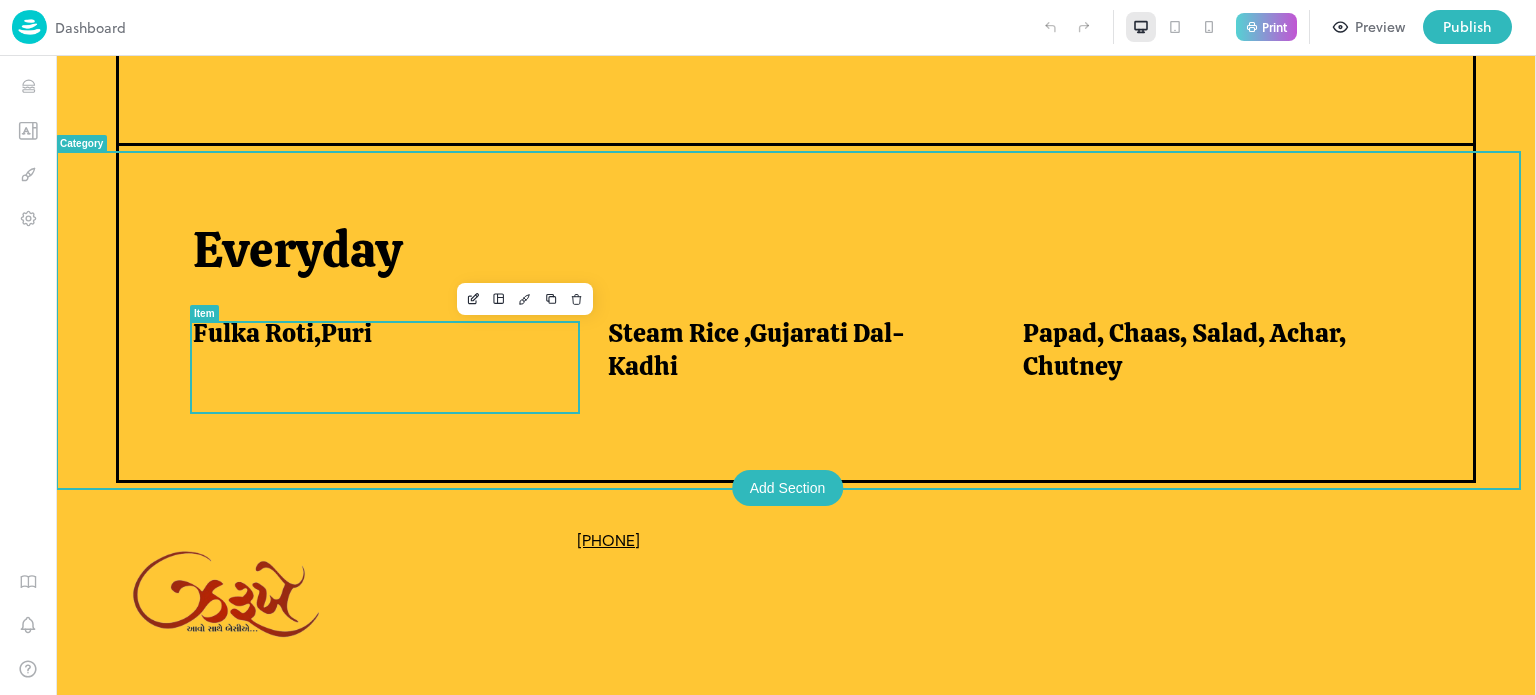 click on "Fulka Roti,Puri" at bounding box center (376, 354) 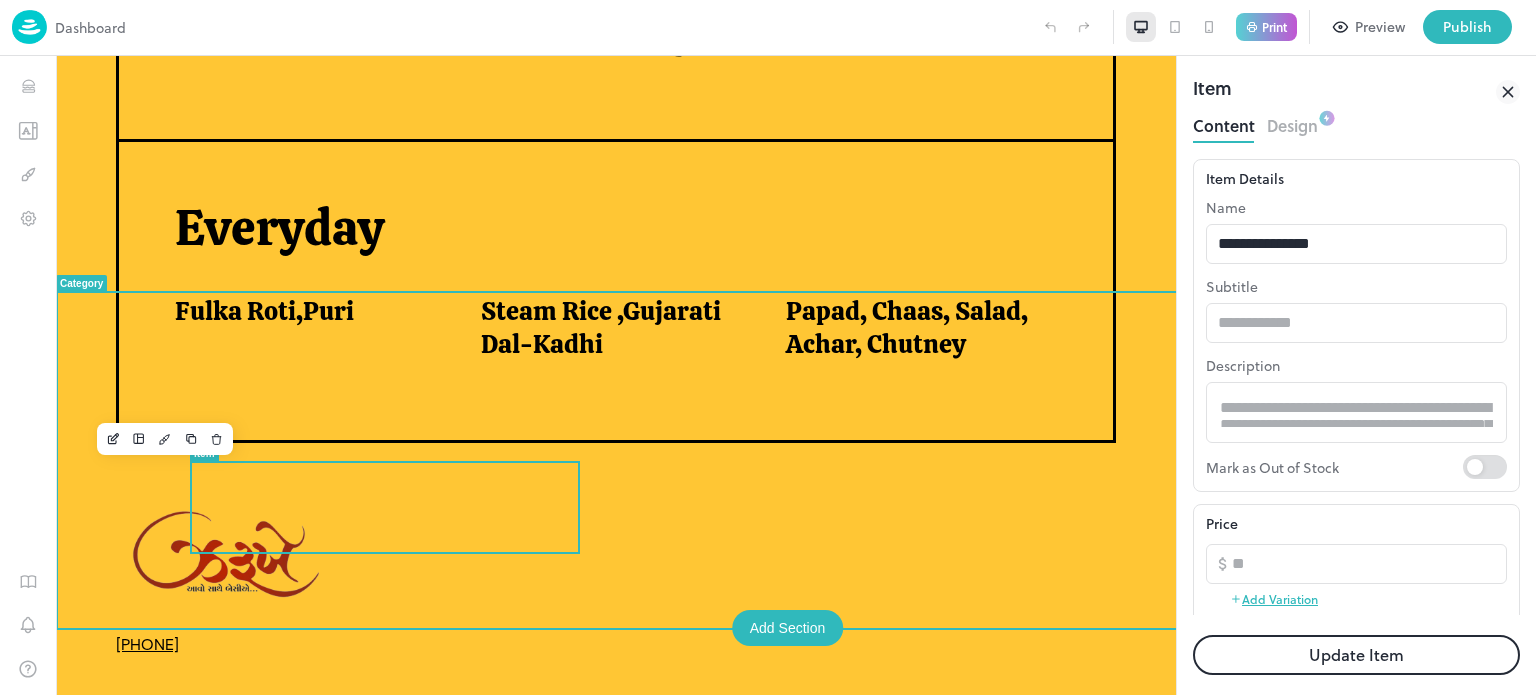 scroll, scrollTop: 1636, scrollLeft: 0, axis: vertical 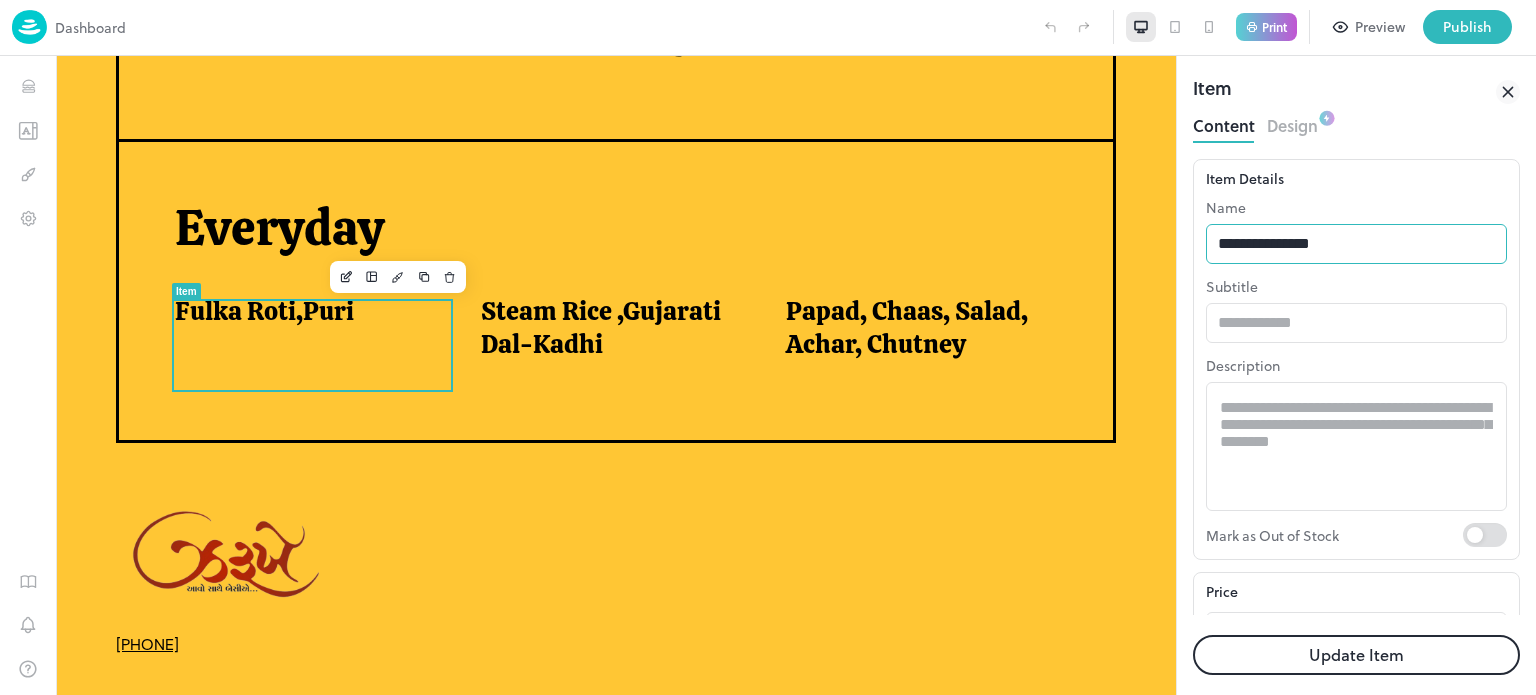 click on "**********" at bounding box center [1356, 244] 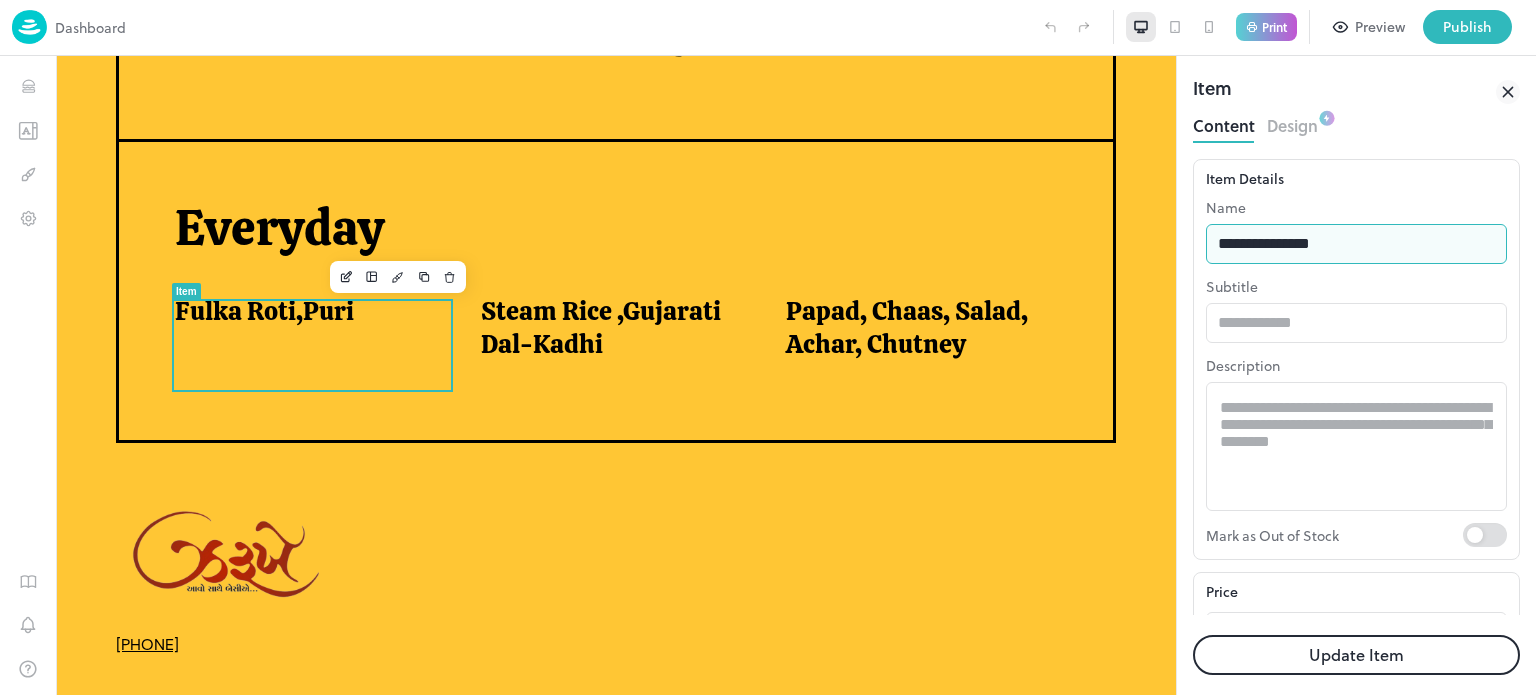 click on "**********" at bounding box center (1356, 244) 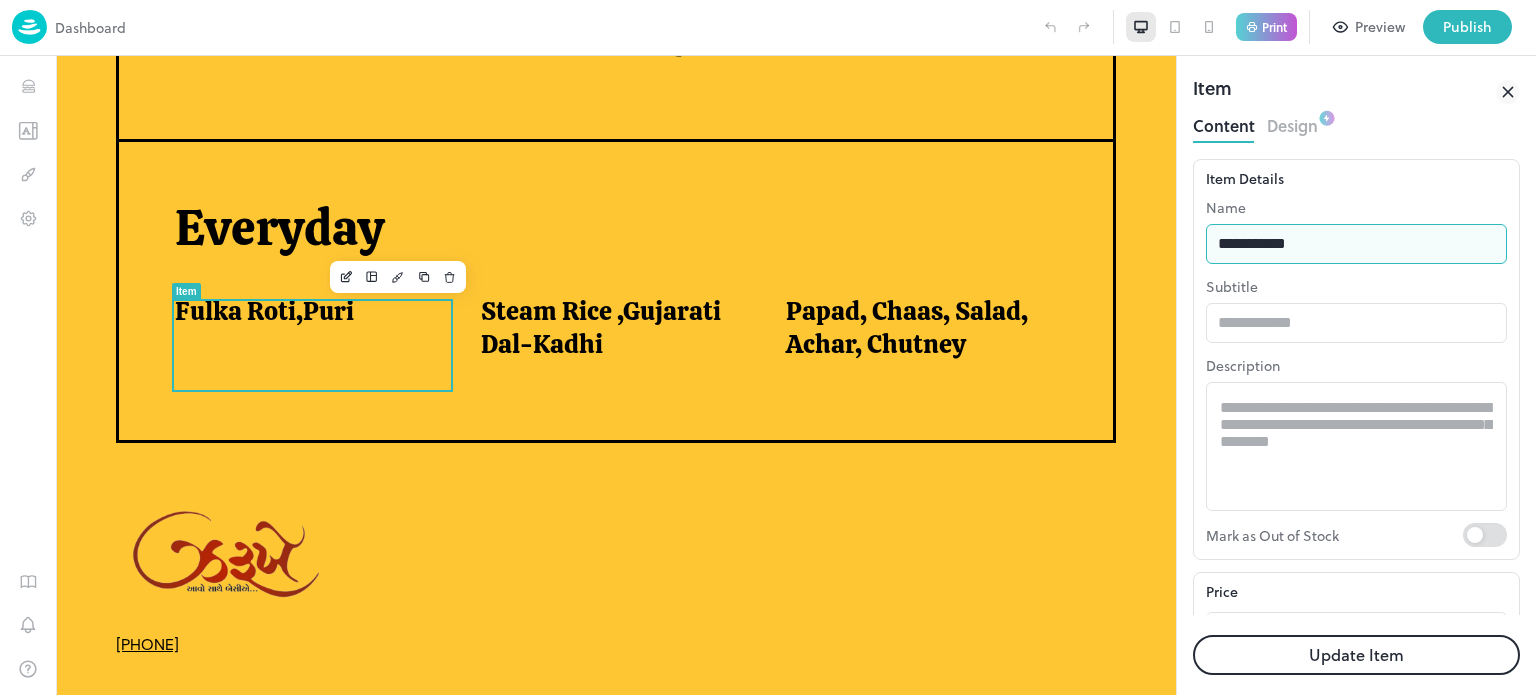 type on "**********" 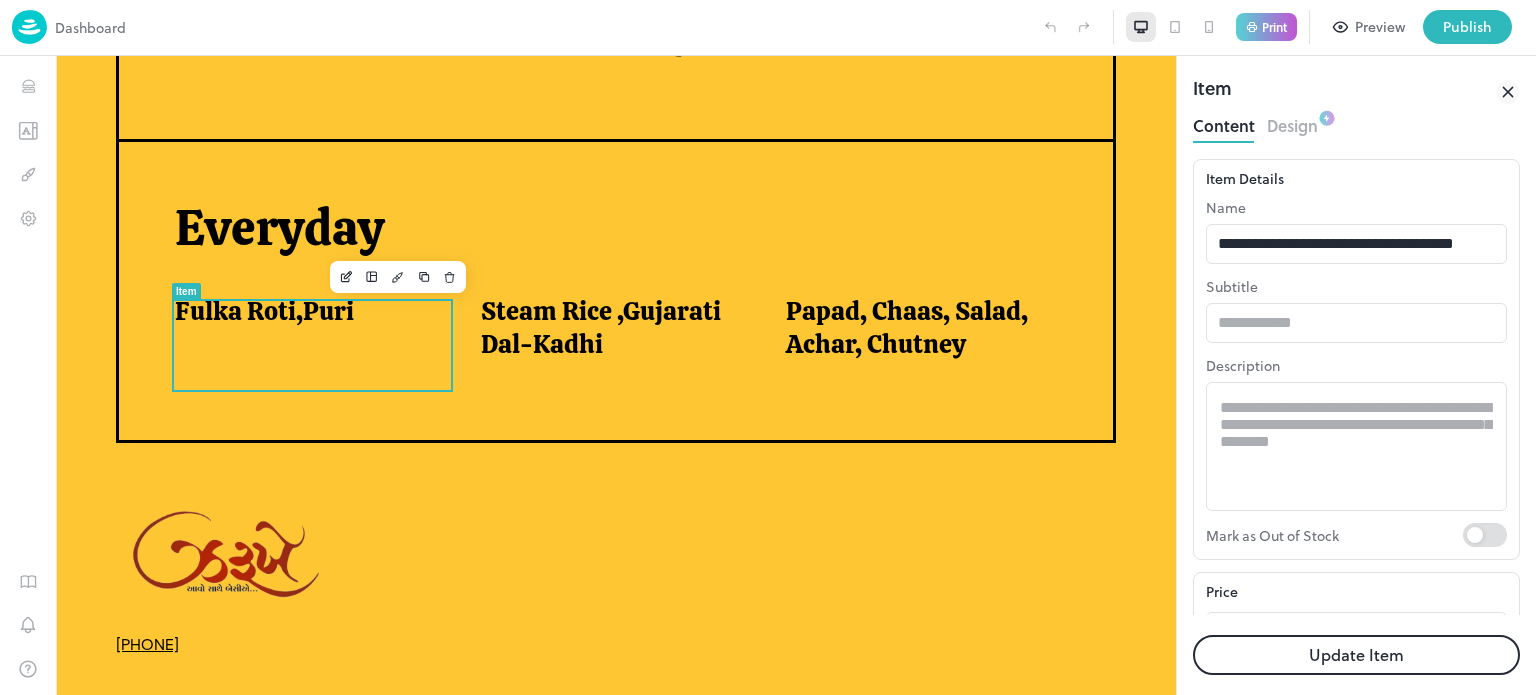 click on "Update Item" at bounding box center (1356, 655) 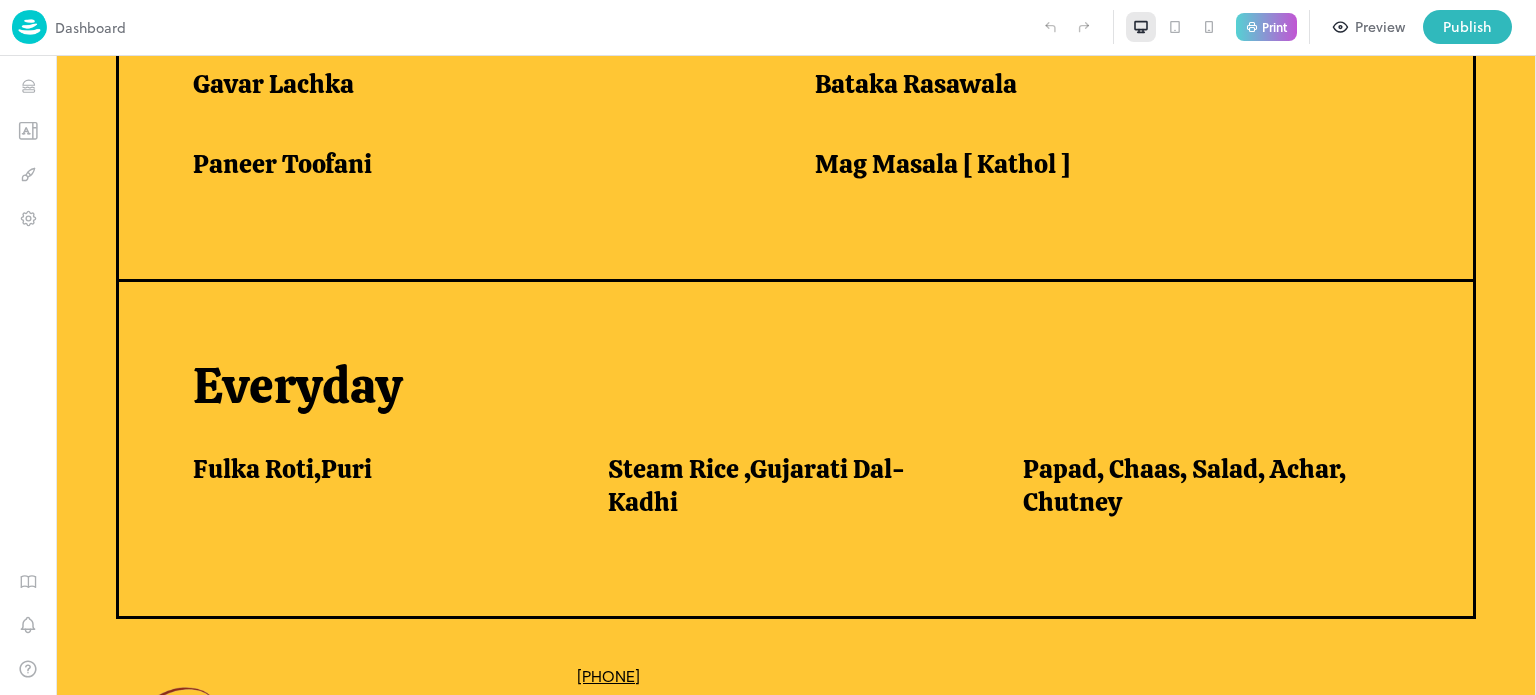 scroll, scrollTop: 1761, scrollLeft: 0, axis: vertical 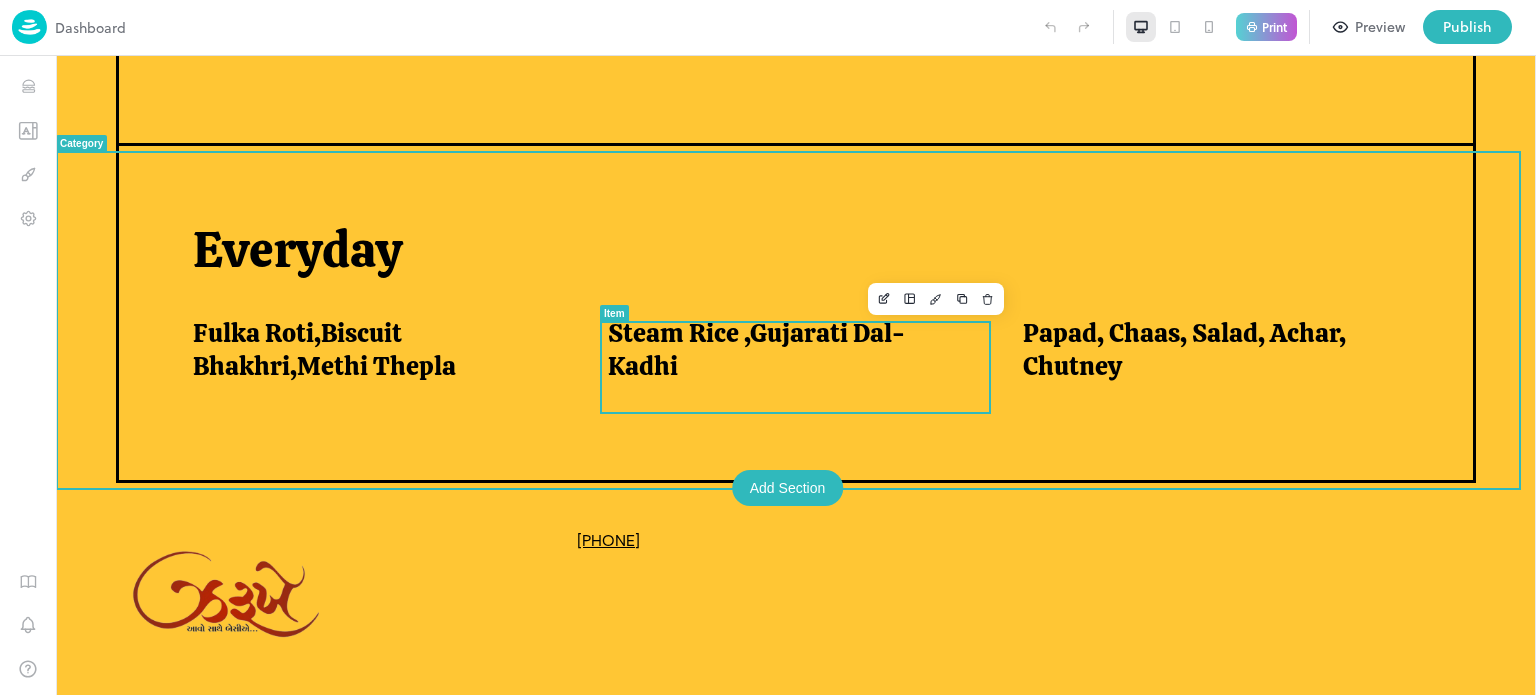 click on "Steam Rice ,Gujarati Dal-Kadhi" at bounding box center (791, 349) 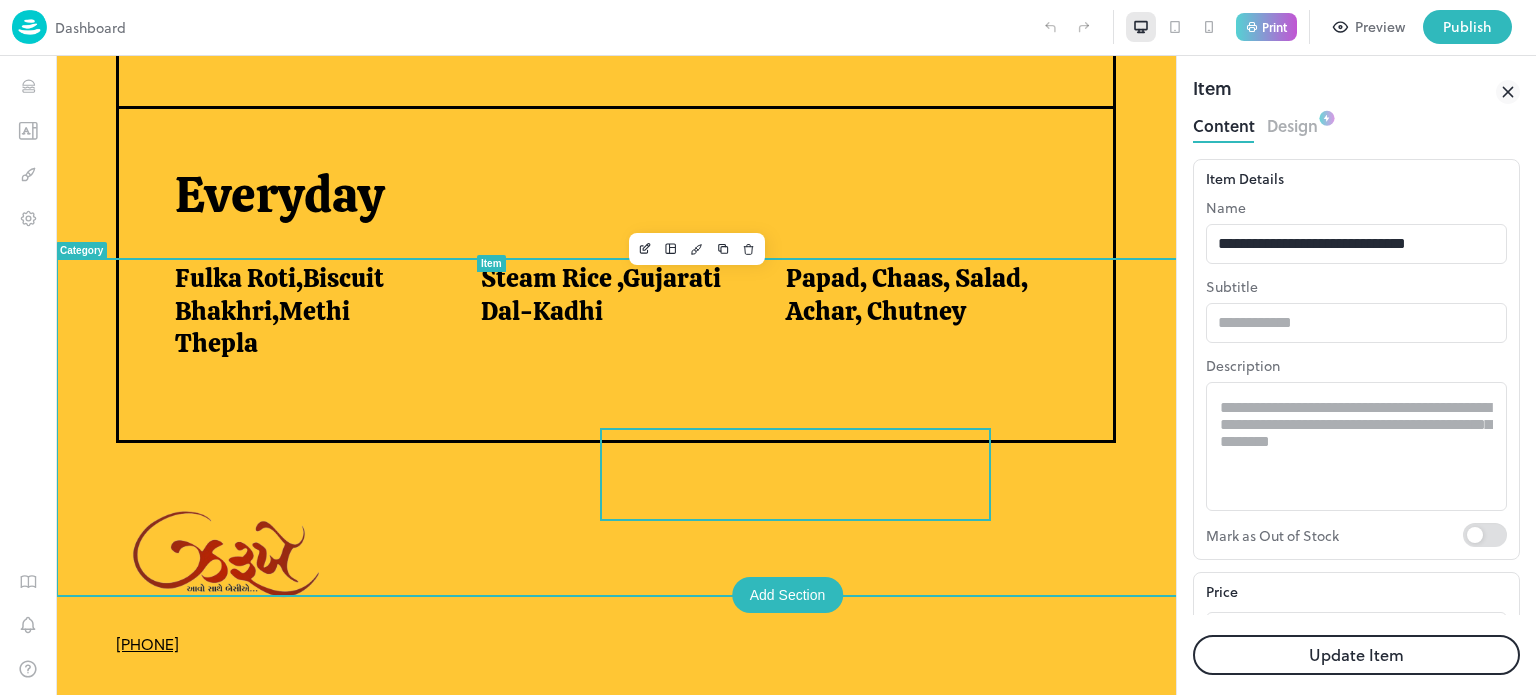 scroll, scrollTop: 1636, scrollLeft: 0, axis: vertical 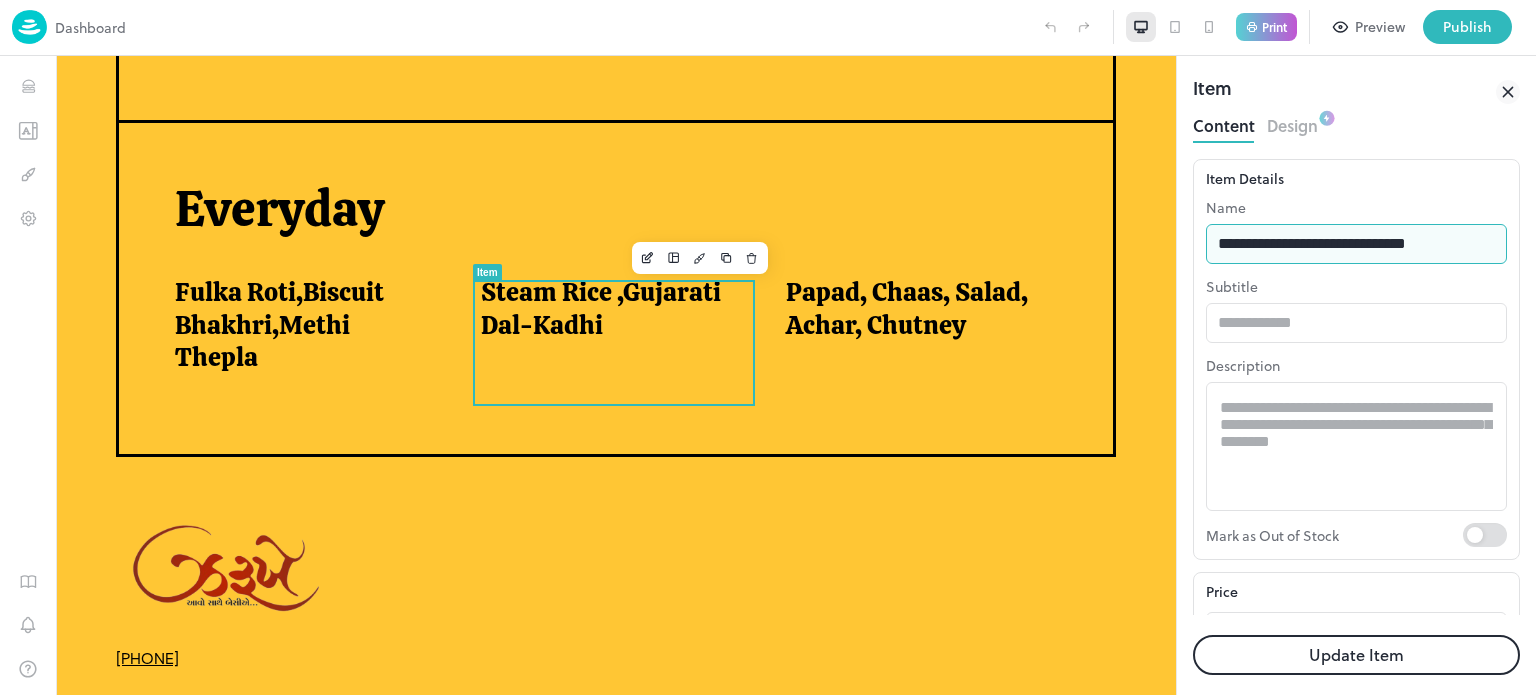 click on "**********" at bounding box center (1356, 244) 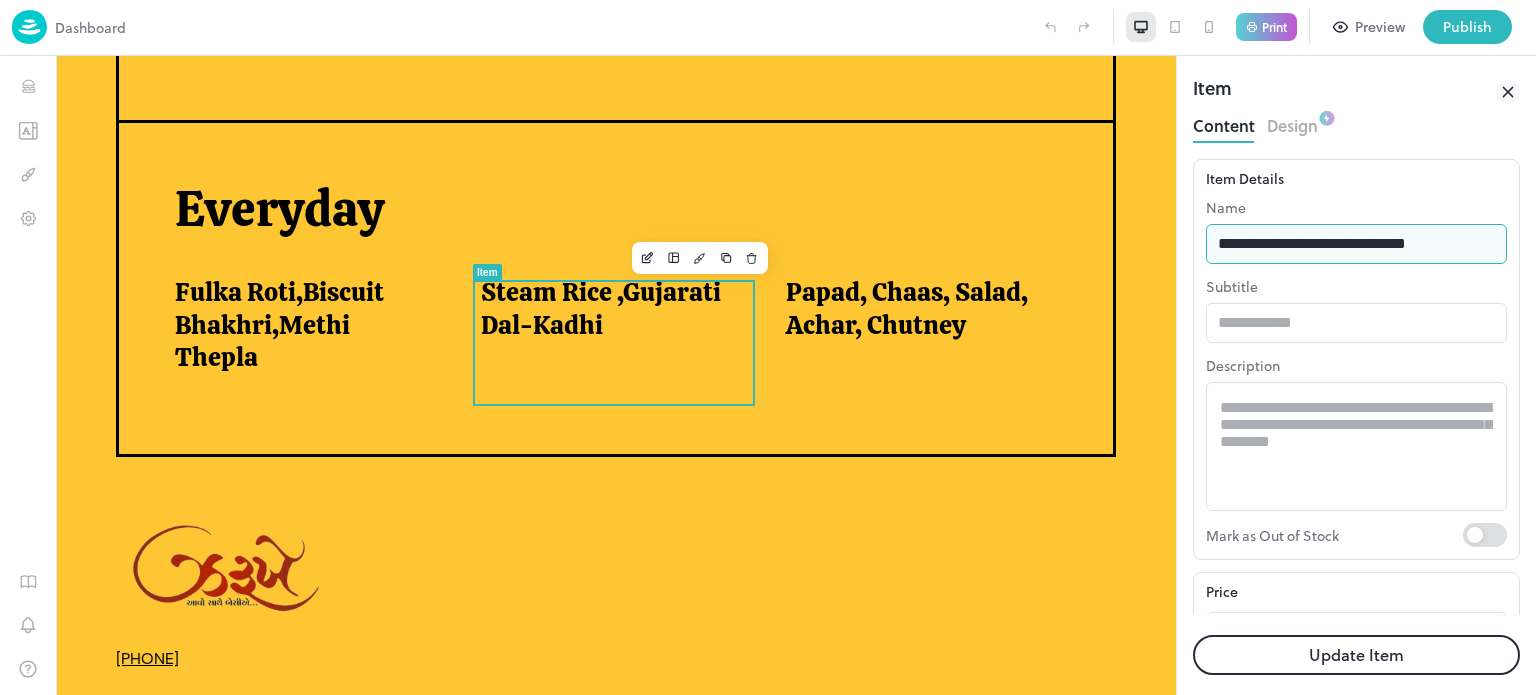 type on "**********" 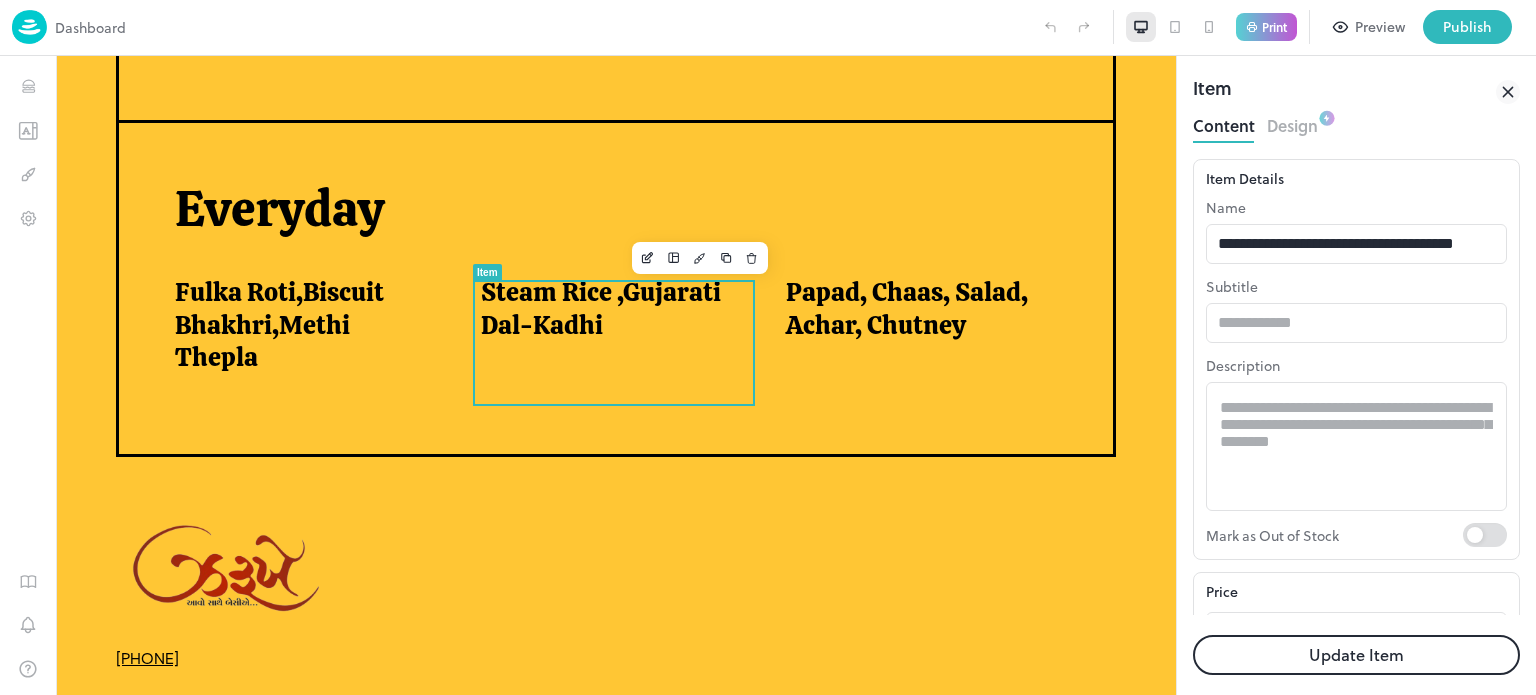 click on "Update Item" at bounding box center [1356, 655] 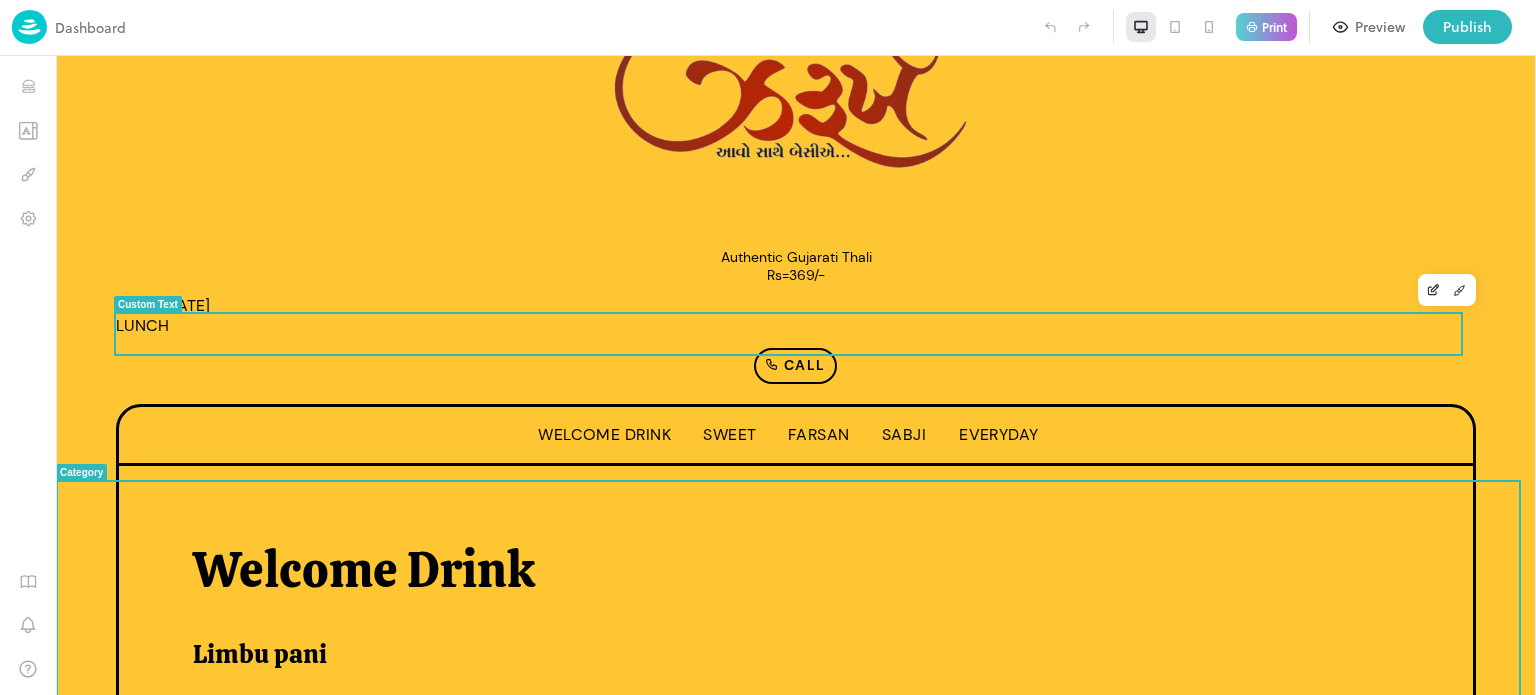 scroll, scrollTop: 54, scrollLeft: 0, axis: vertical 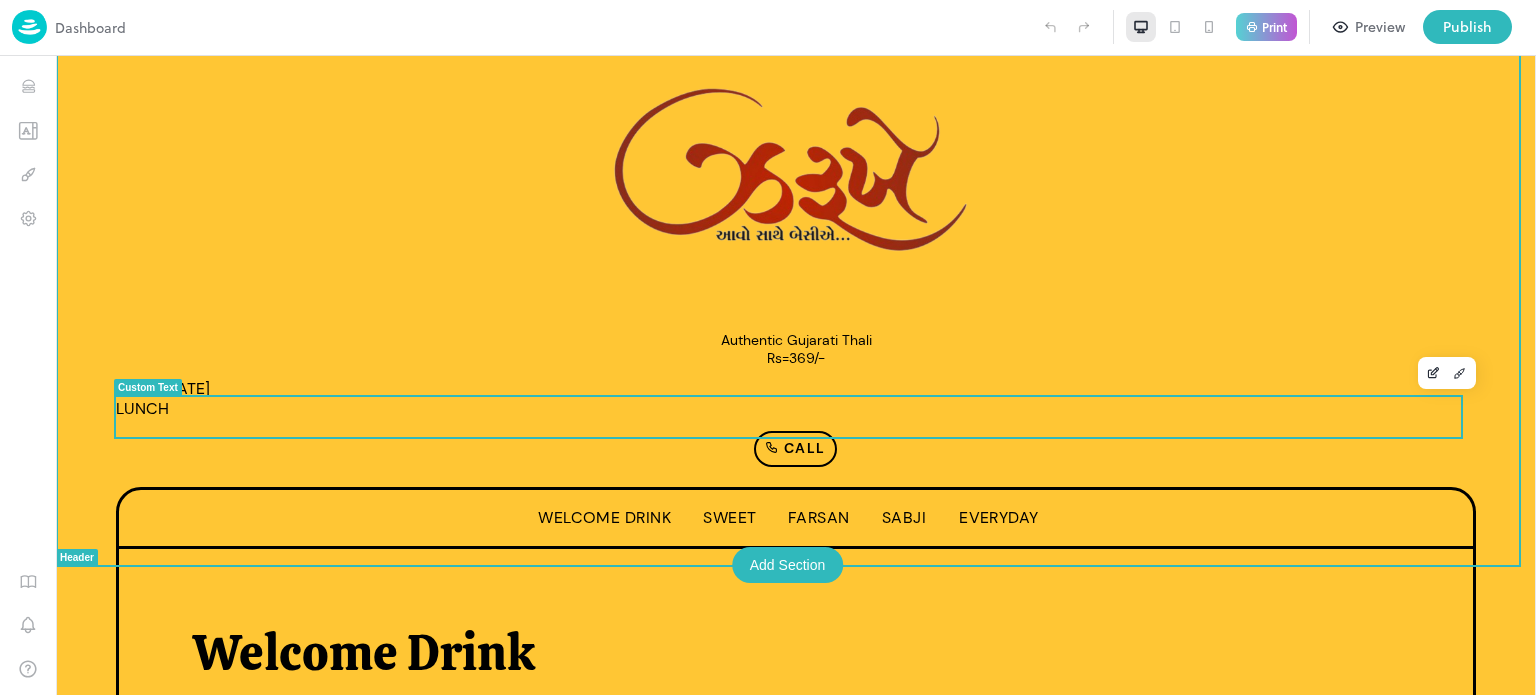 click on "Date:-[DATE]
LUNCH" at bounding box center [796, 399] 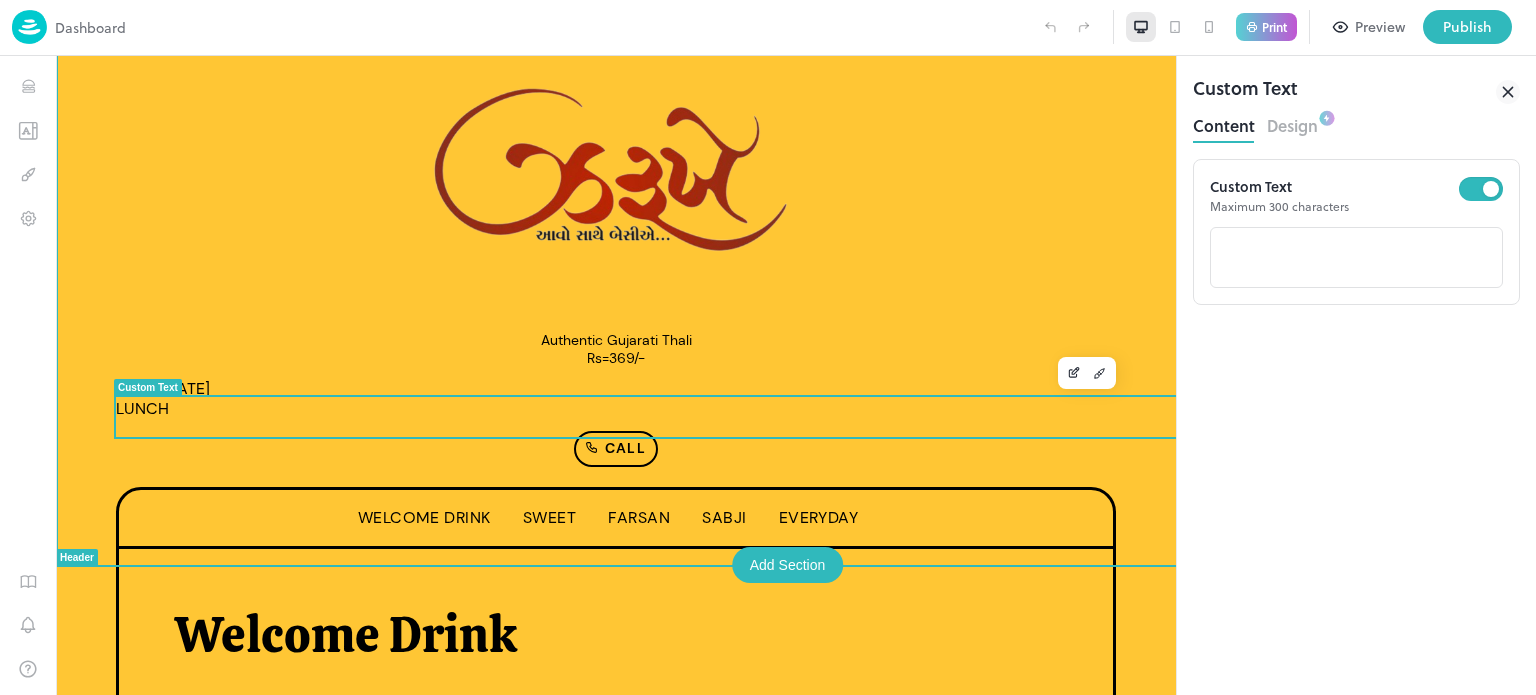 scroll, scrollTop: 0, scrollLeft: 0, axis: both 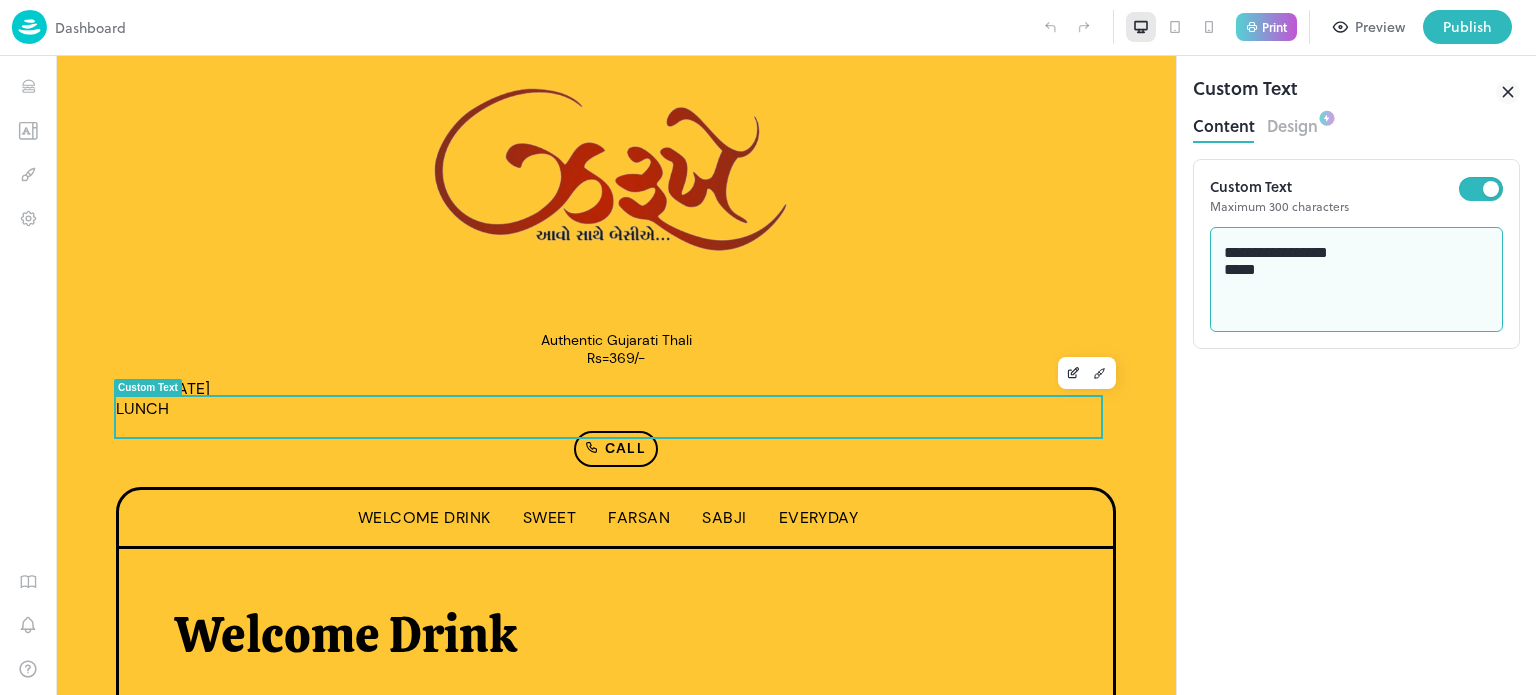 click on "**********" at bounding box center [1357, 280] 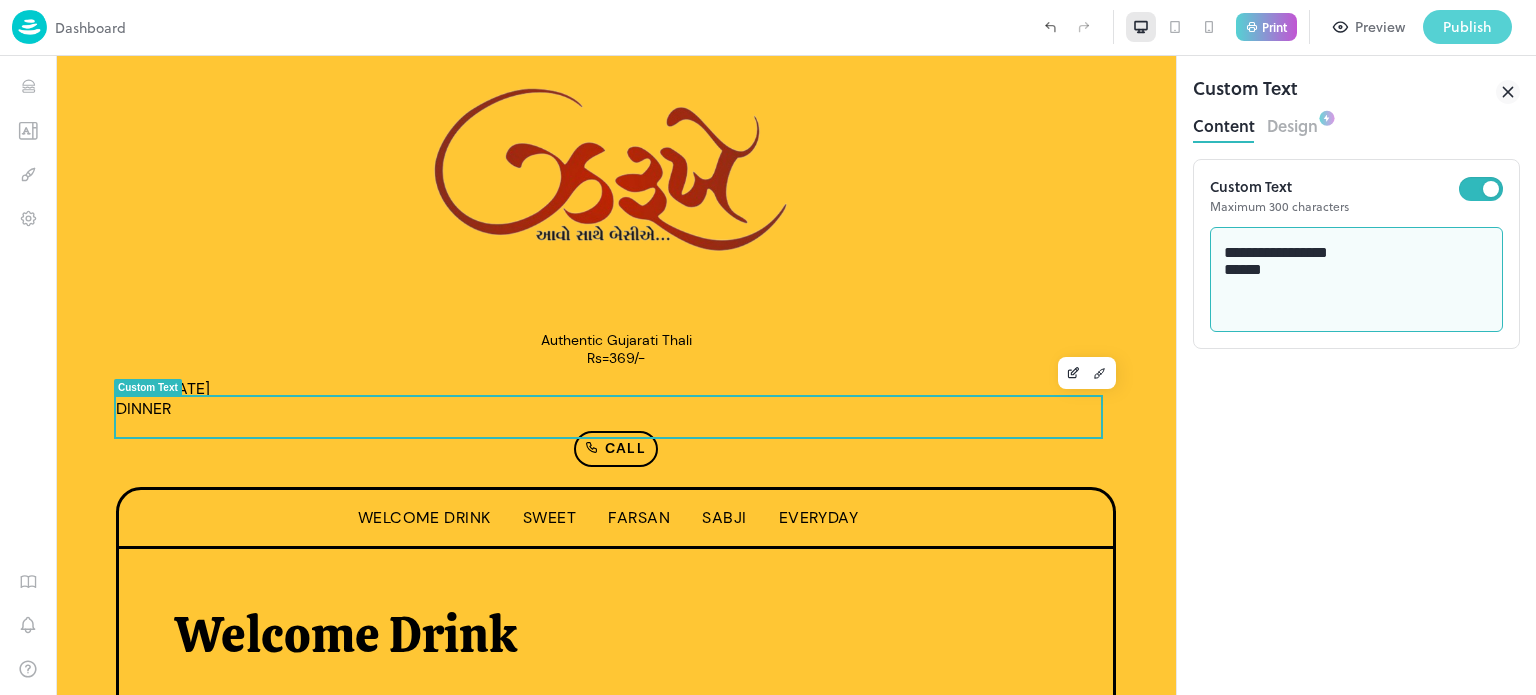 type on "**********" 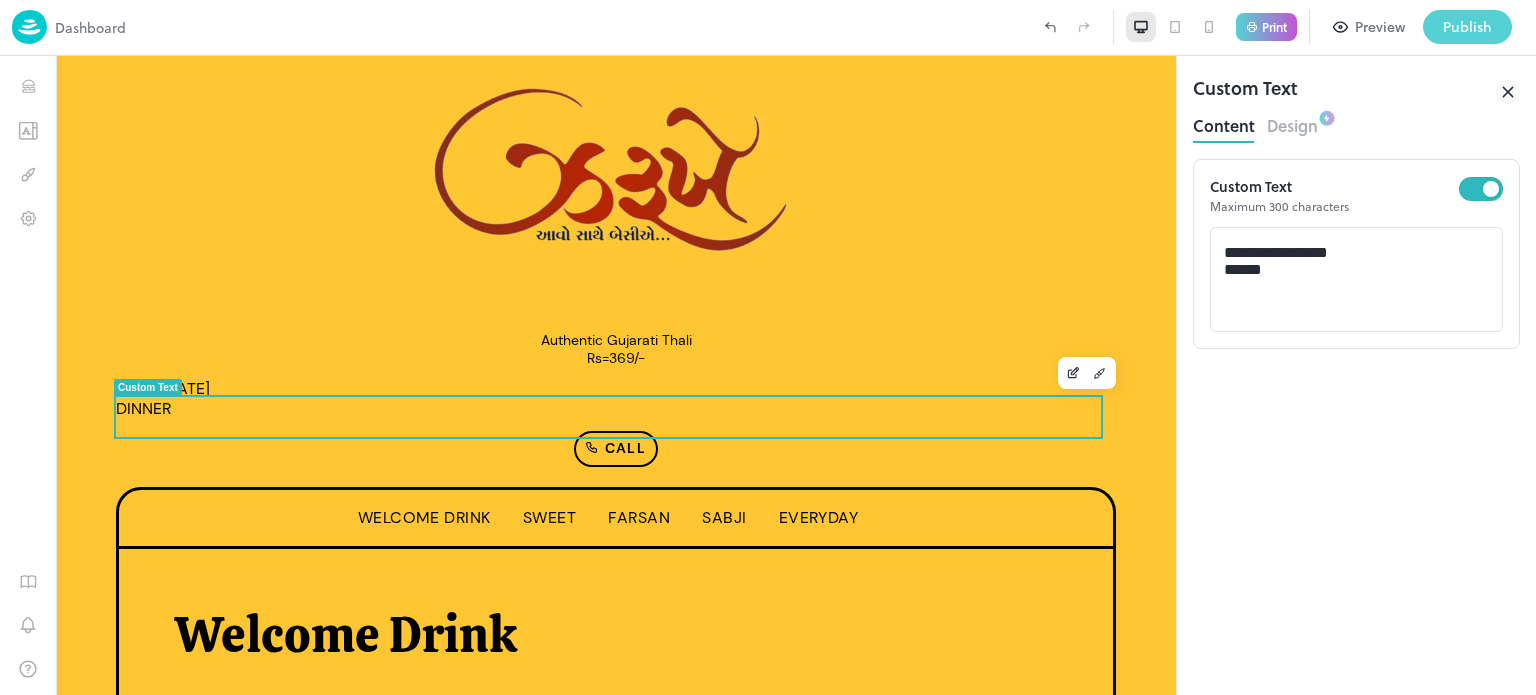 click on "Publish" at bounding box center (1467, 27) 